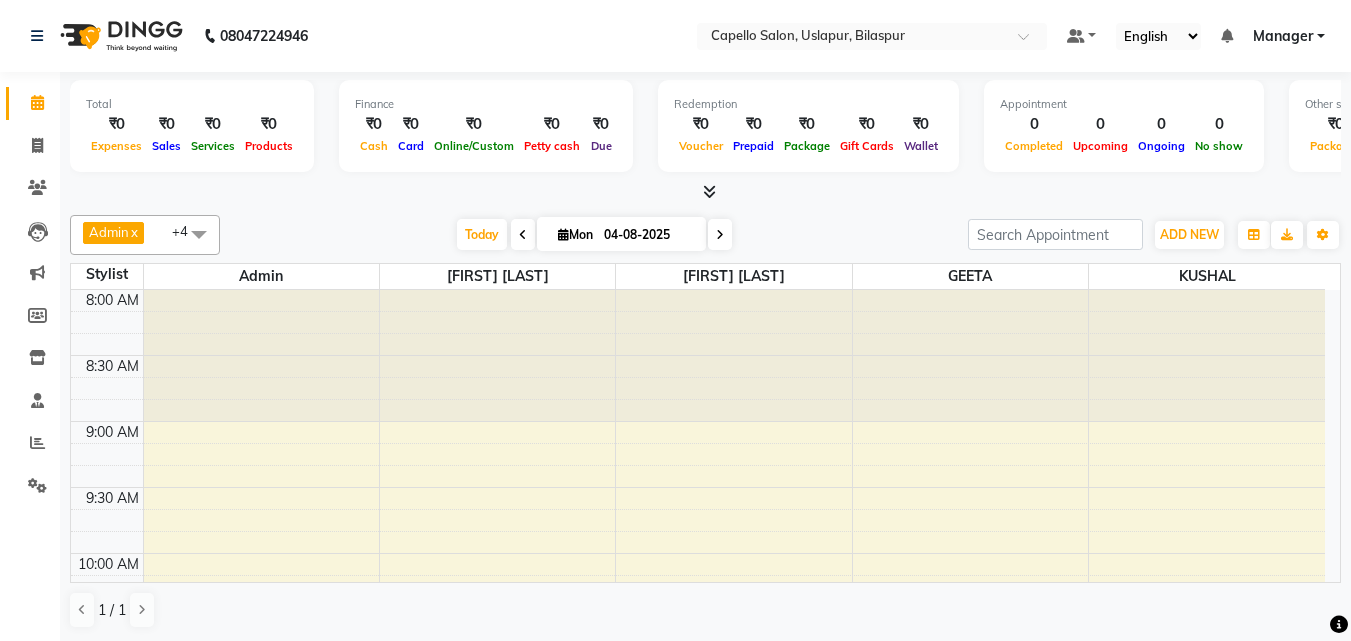 scroll, scrollTop: 0, scrollLeft: 0, axis: both 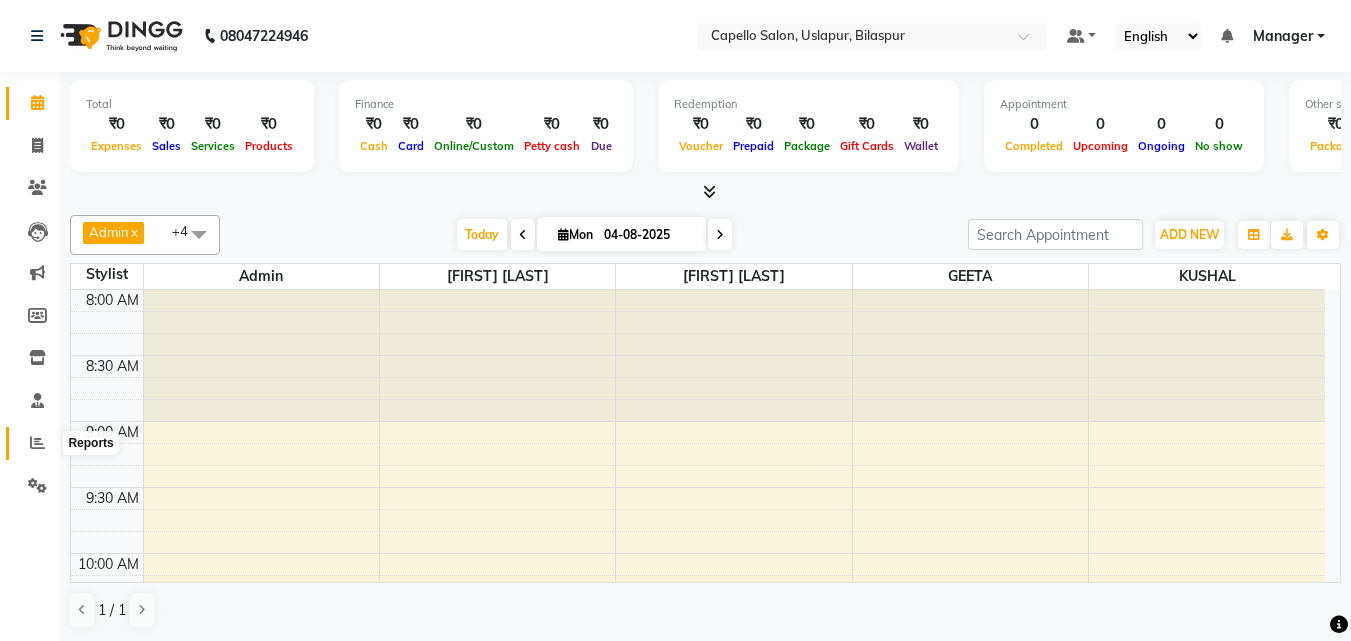 click 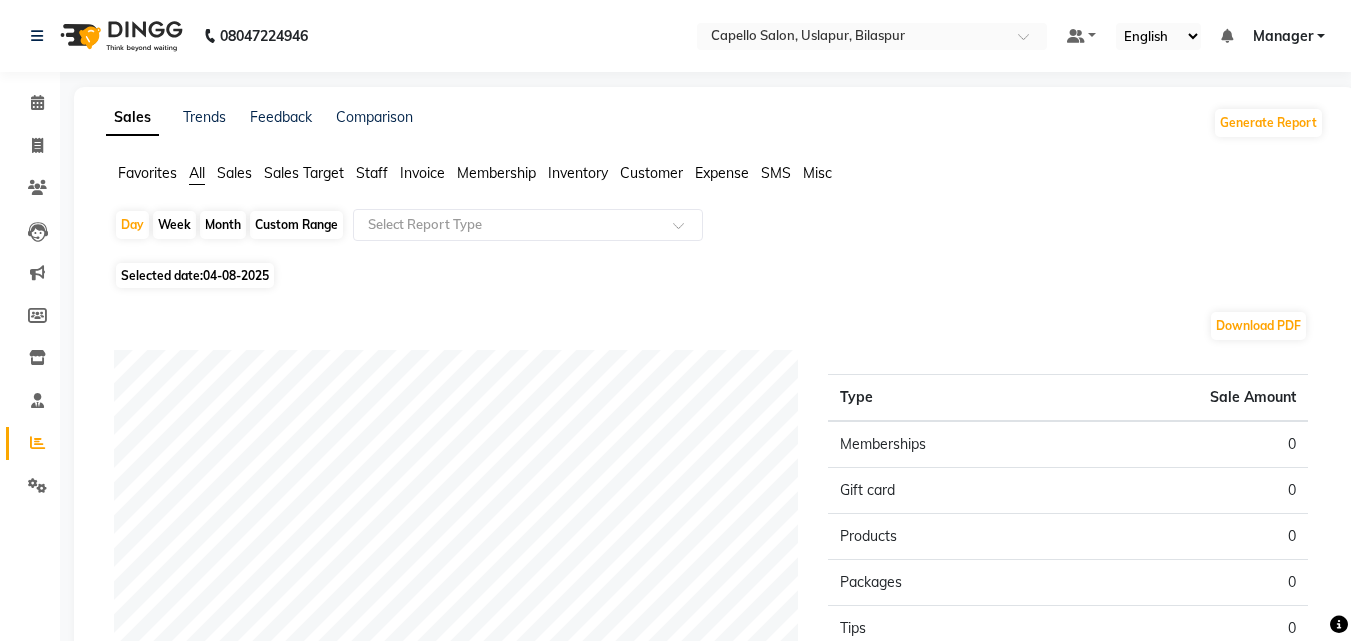 click on "Month" 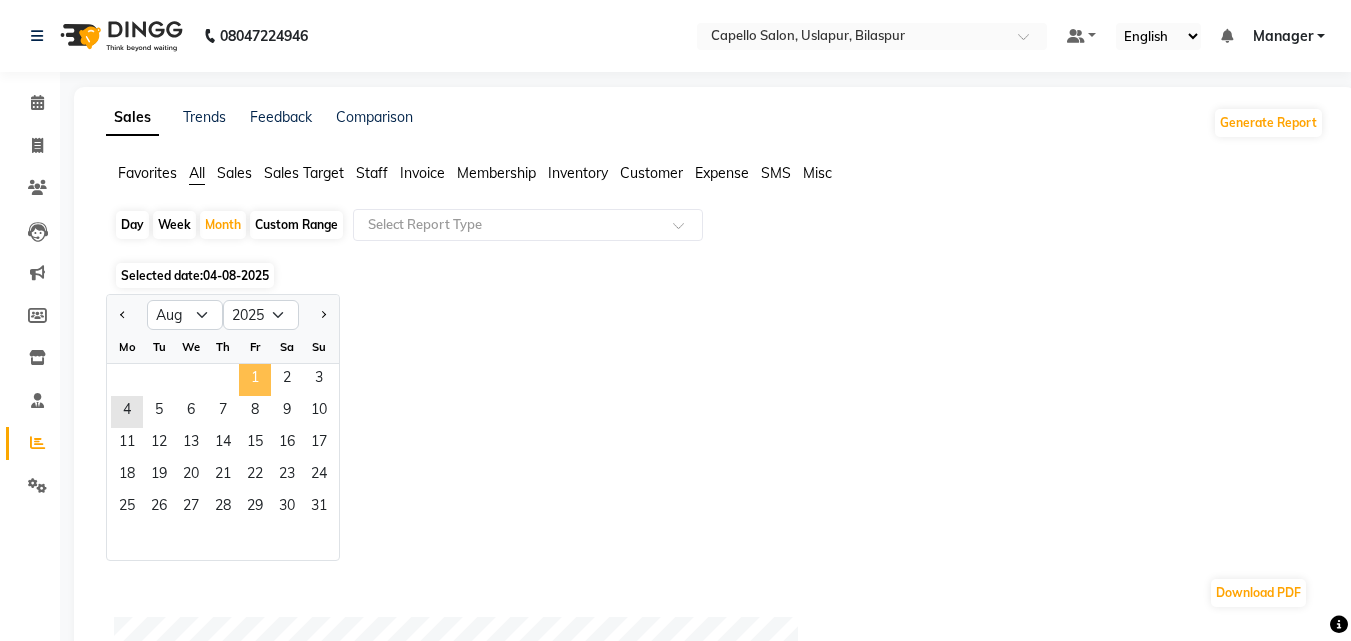 click on "1" 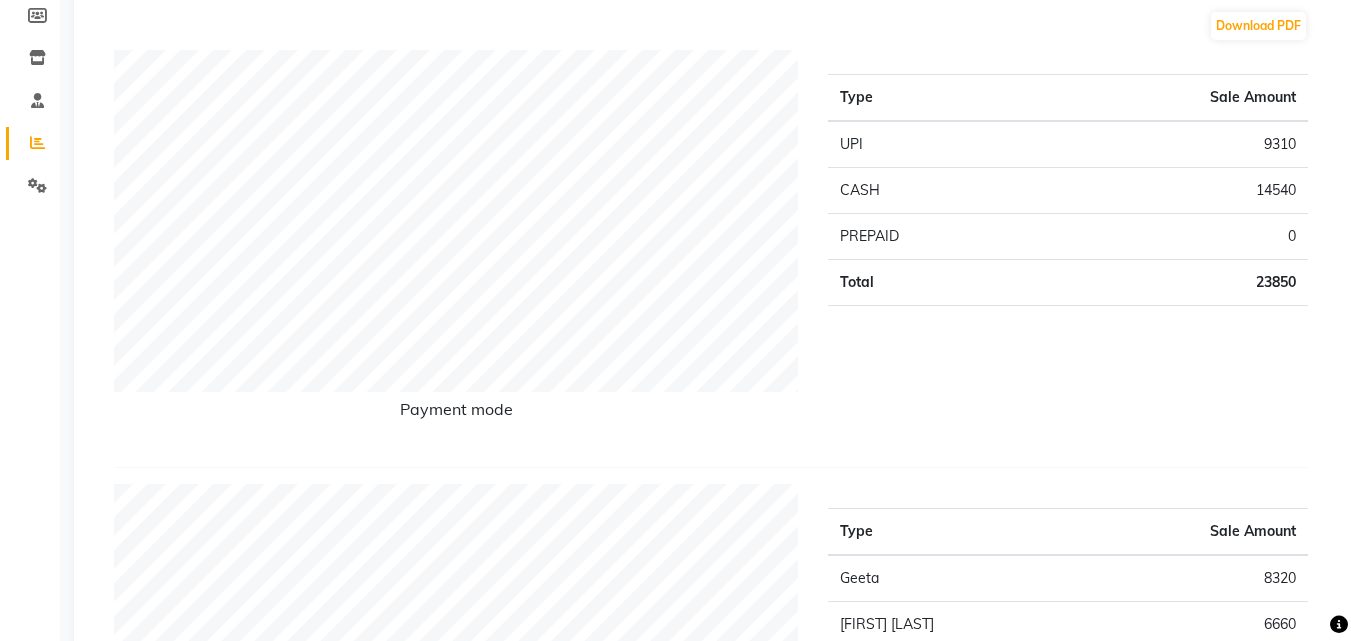 scroll, scrollTop: 0, scrollLeft: 0, axis: both 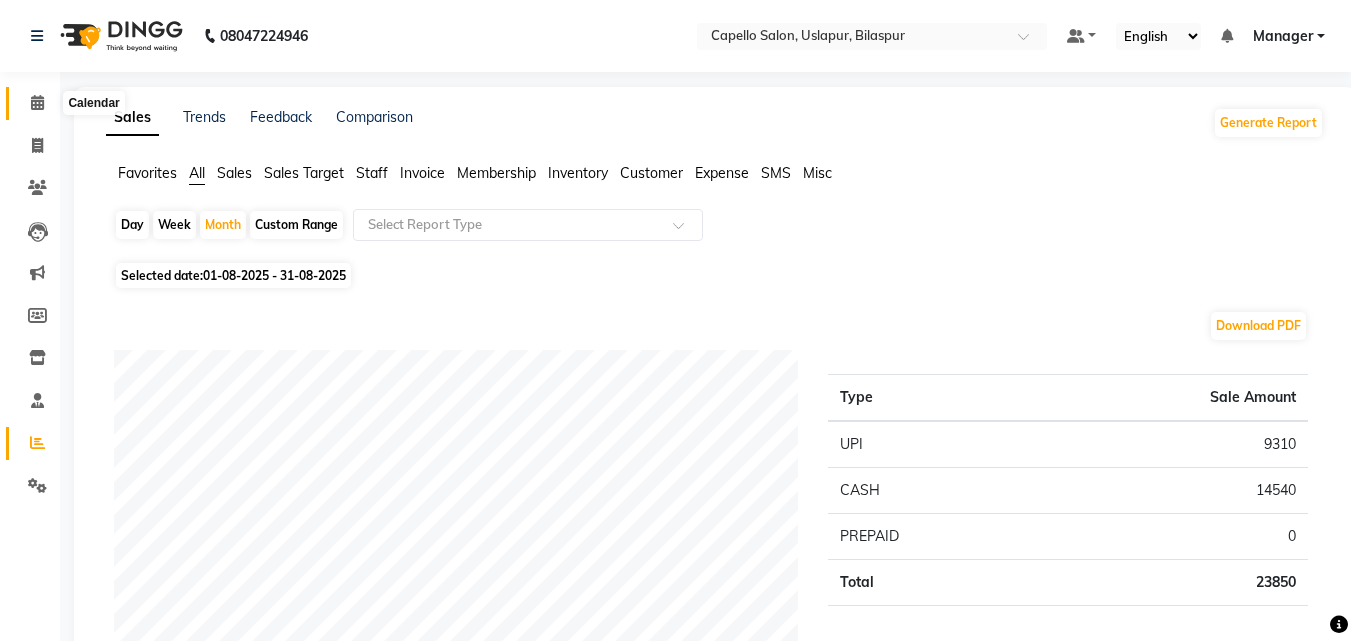 click 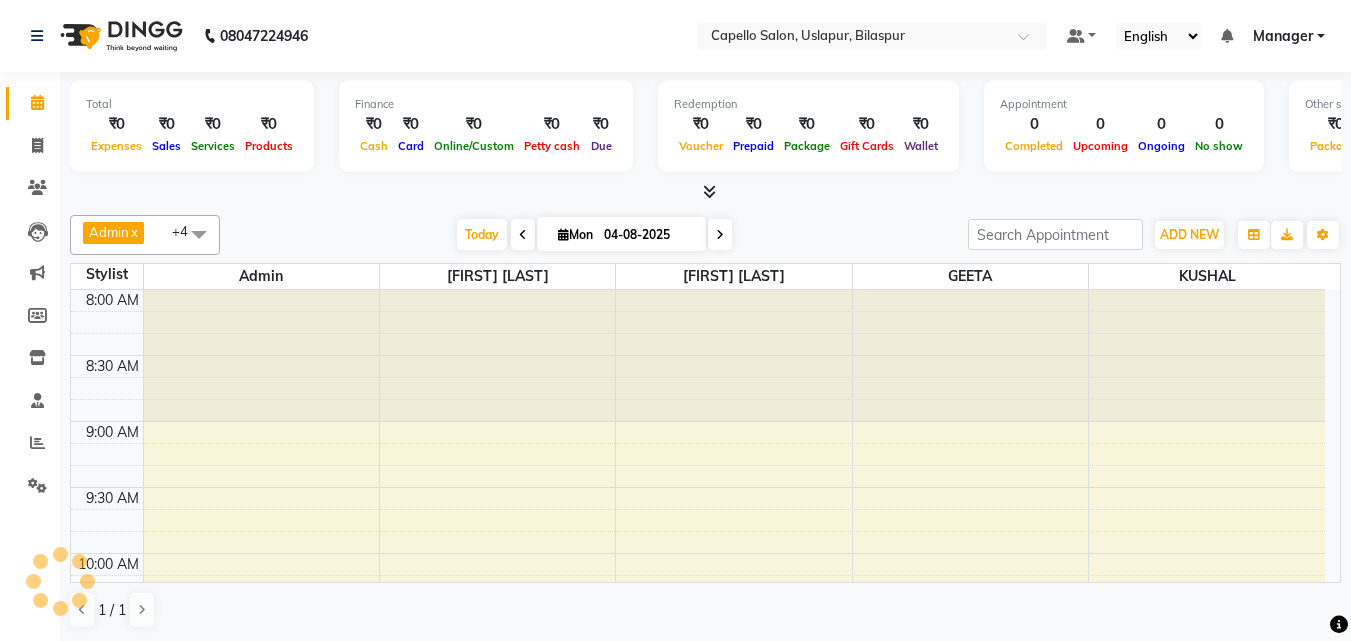 scroll, scrollTop: 0, scrollLeft: 0, axis: both 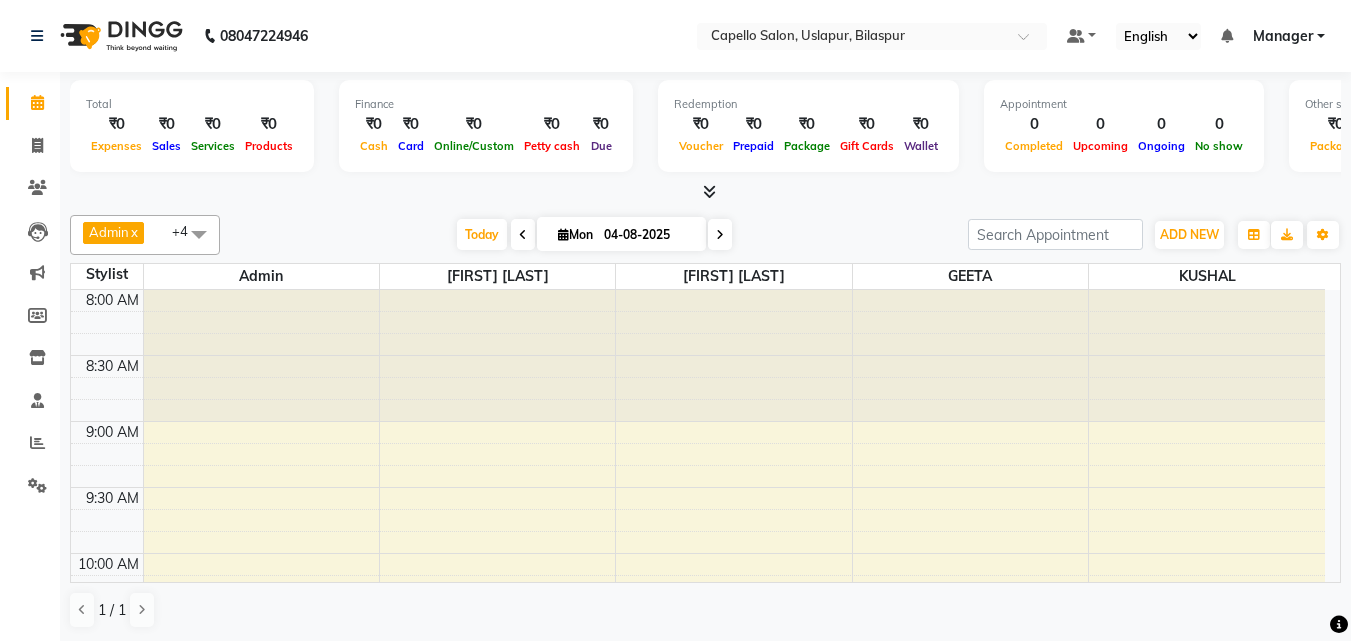 click on "Admin  x anish shirwash  x KIRAN SAHU  x GEETA  x KUSHAL  x +4 Select All Admin anish shirwash ANJALI CHAKRDHARI Arvind Ankar GEETA KIRAN SAHU KUSHAL mukesh Rajesh Ankar Renuka Sahu SAKSHI SATYAM shailendra SOURABH vishal Today  Mon 04-08-2025 Toggle Dropdown Add Appointment Add Invoice Add Expense Add Attendance Add Client Add Transaction Toggle Dropdown Add Appointment Add Invoice Add Expense Add Attendance Add Client ADD NEW Toggle Dropdown Add Appointment Add Invoice Add Expense Add Attendance Add Client Add Transaction Admin  x anish shirwash  x KIRAN SAHU  x GEETA  x KUSHAL  x +4 Select All Admin anish shirwash ANJALI CHAKRDHARI Arvind Ankar GEETA KIRAN SAHU KUSHAL mukesh Rajesh Ankar Renuka Sahu SAKSHI SATYAM shailendra SOURABH vishal Group By  Staff View   Room View  View as Vertical  Vertical - Week View  Horizontal  Horizontal - Week View  List  Toggle Dropdown Calendar Settings Manage Tags   Arrange Stylists   Reset Stylists  Full Screen  Show Available Stylist  Appointment Form Zoom 150%" at bounding box center (705, 235) 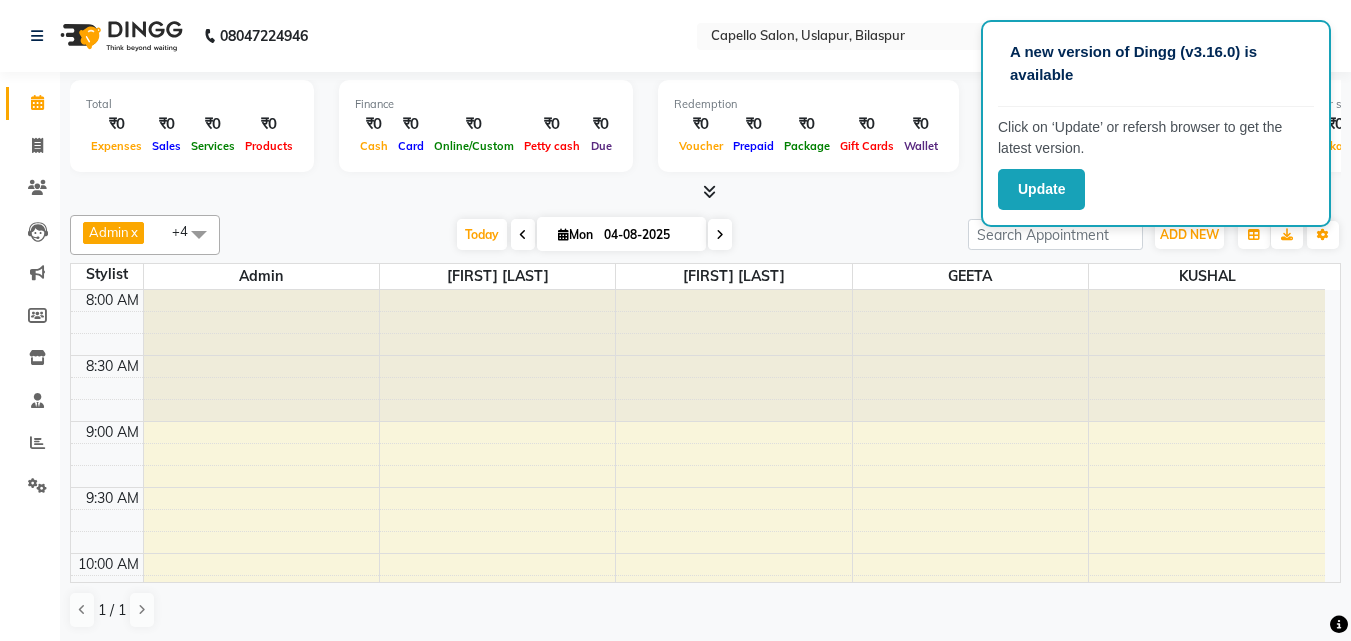 click on "08047224946 Select Location × Capello Salon, Uslapur, Bilaspur Default Panel My Panel English ENGLISH Español العربية मराठी हिंदी ગુજરાતી தமிழ் 中文 Notifications nothing to show Manager Manage Profile Change Password Sign out  Version:3.15.11" 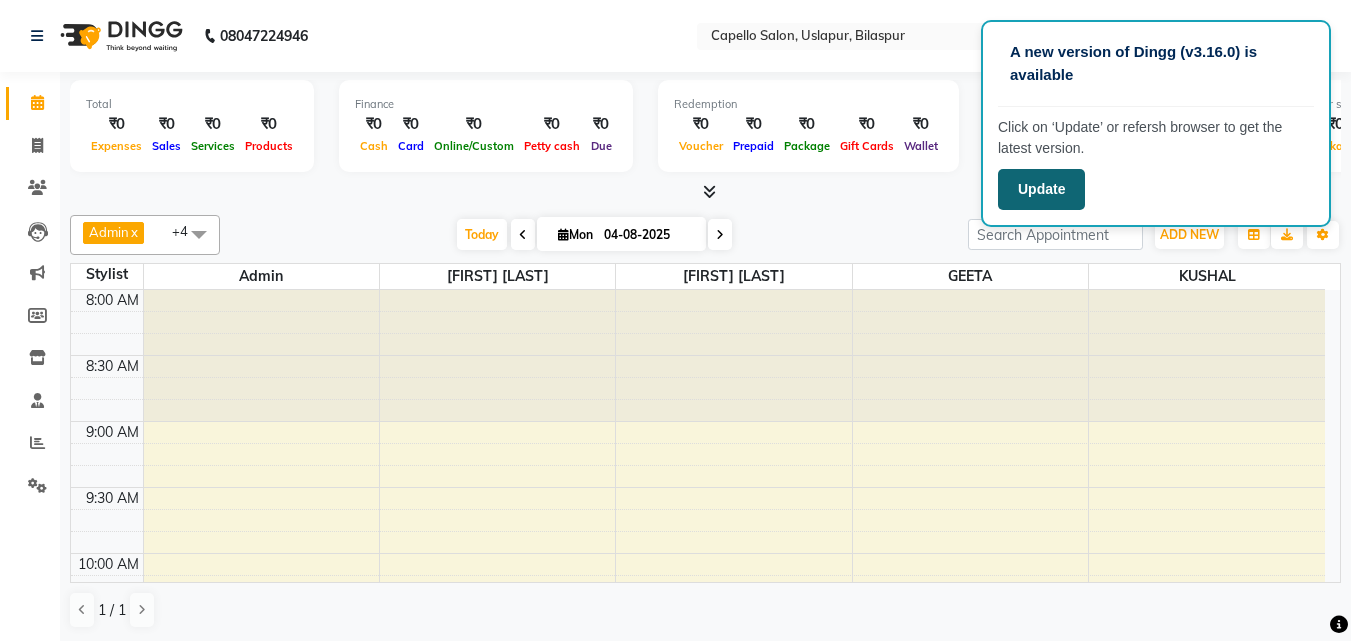 click on "Update" 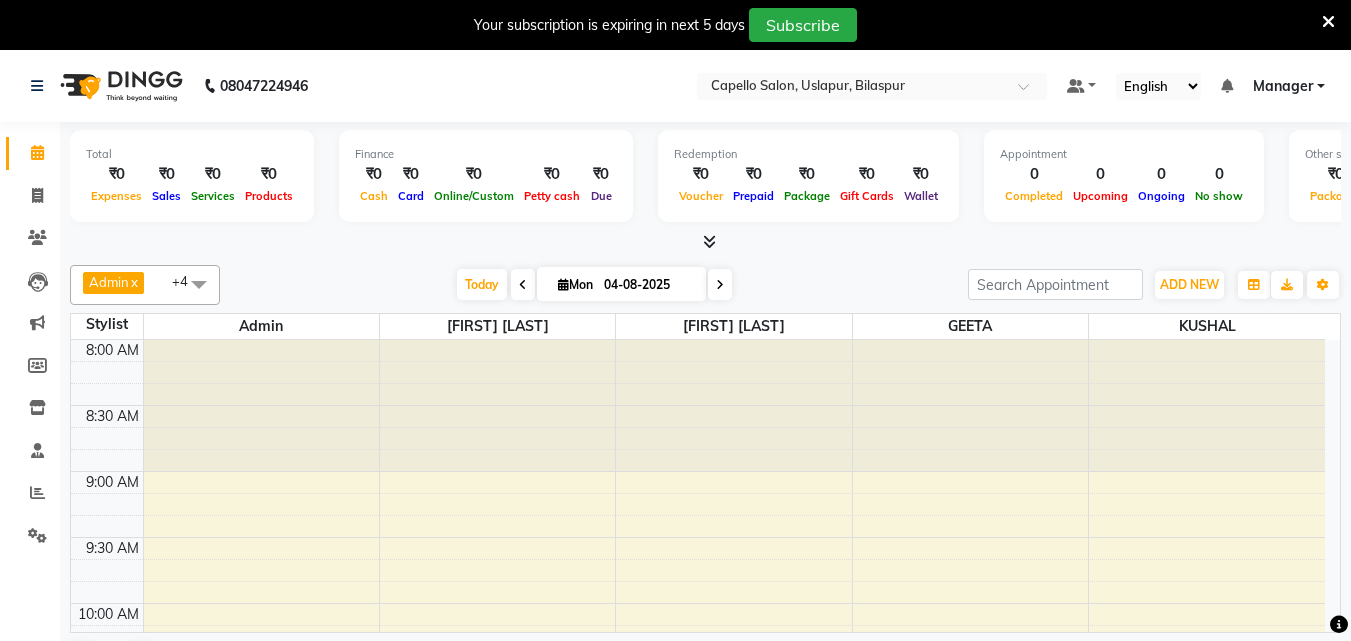 scroll, scrollTop: 0, scrollLeft: 0, axis: both 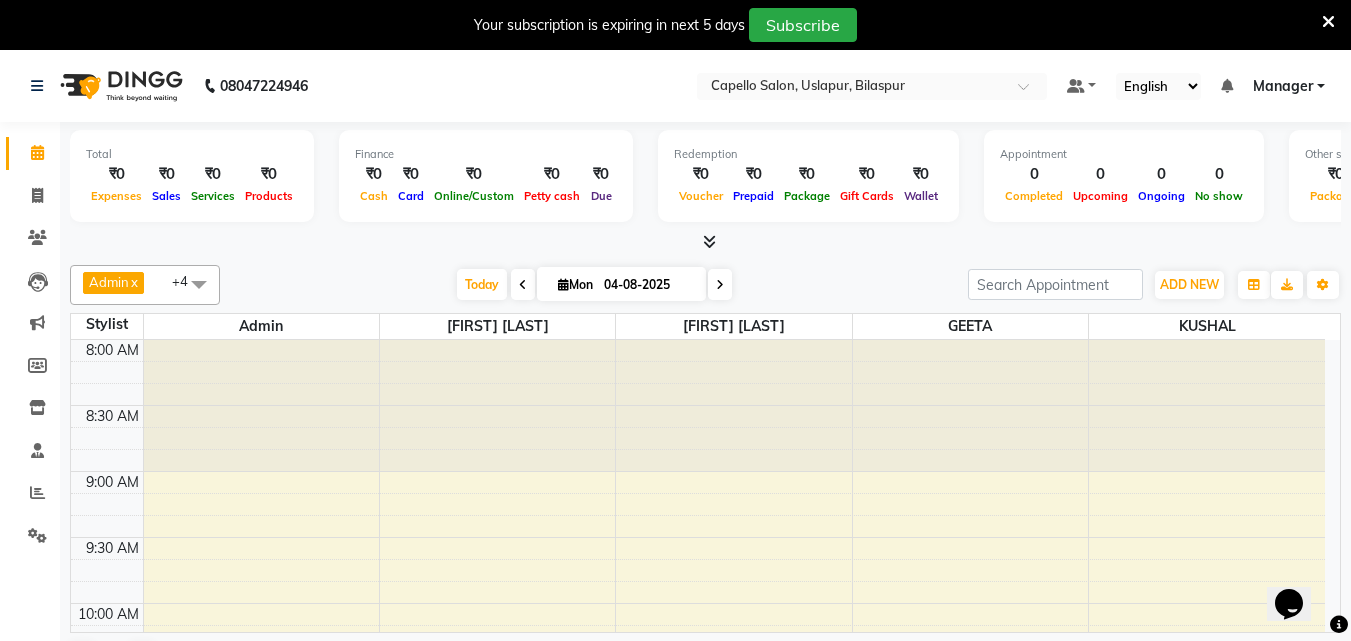 click at bounding box center (1328, 22) 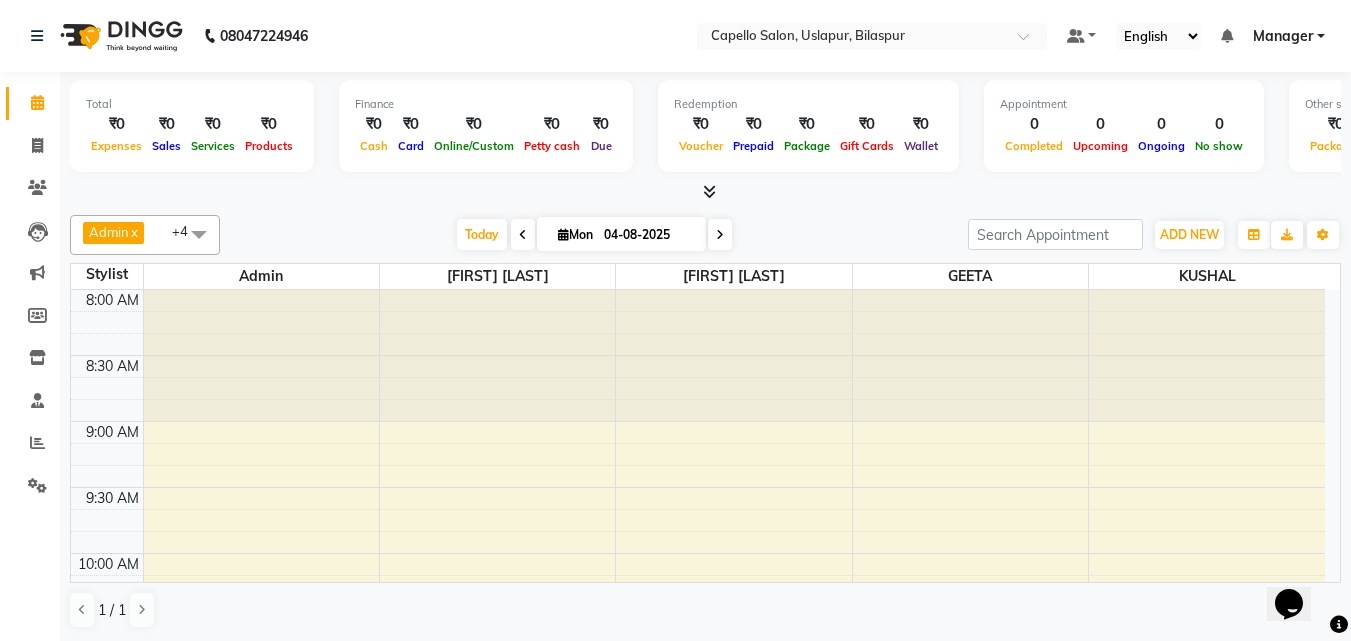 scroll, scrollTop: 0, scrollLeft: 0, axis: both 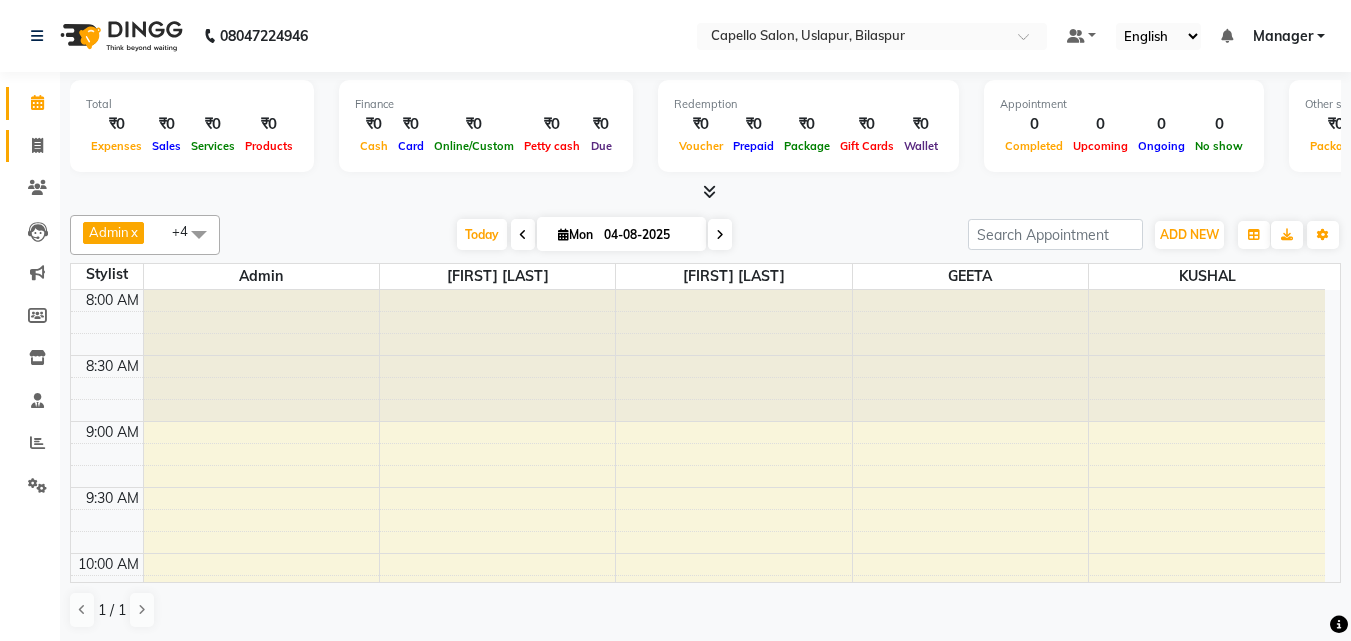 click on "Invoice" 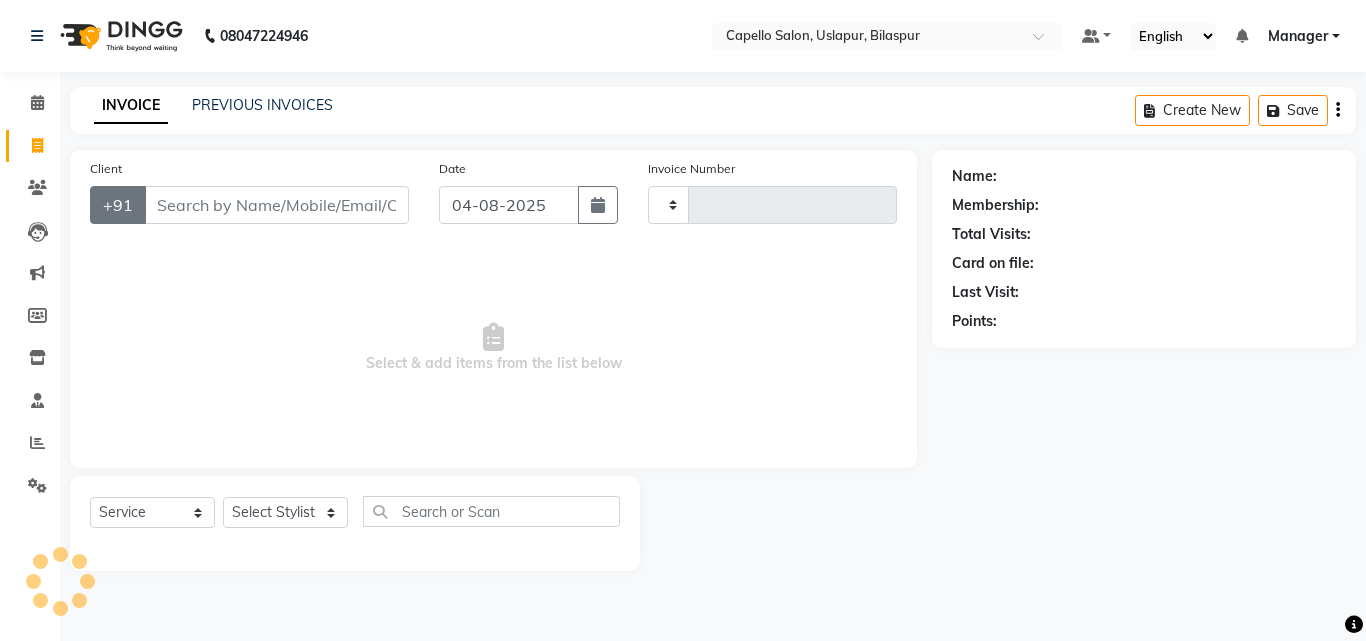 type on "1473" 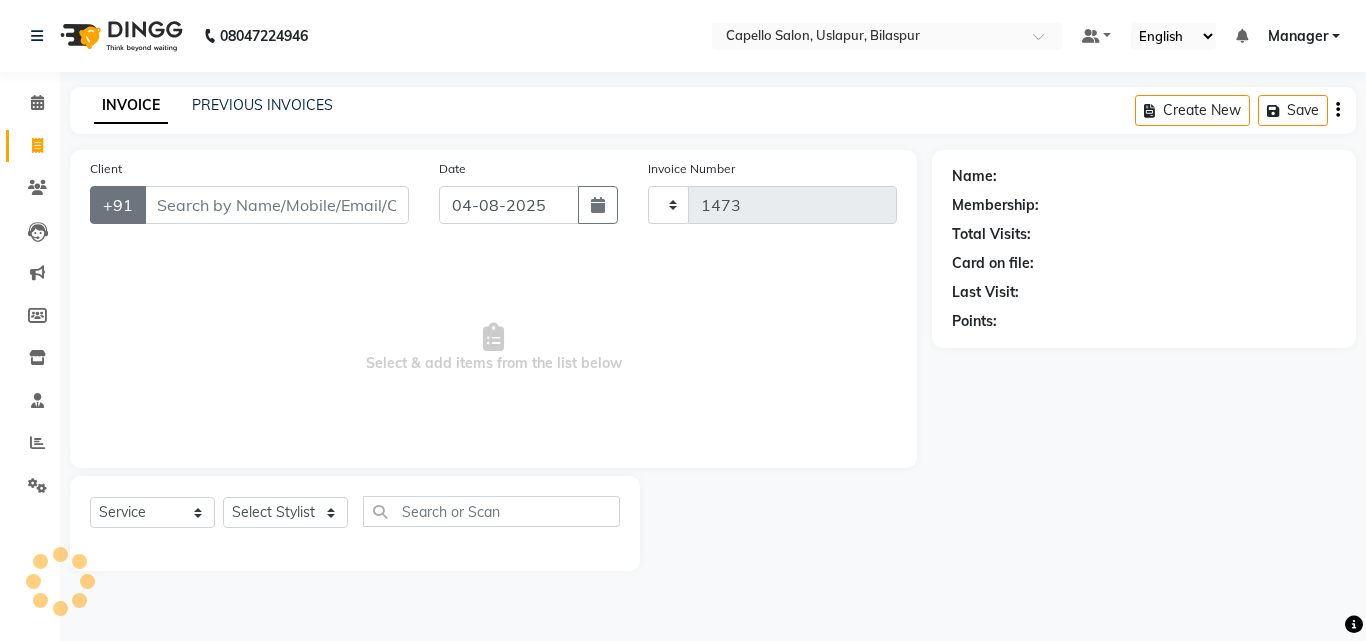 select on "4763" 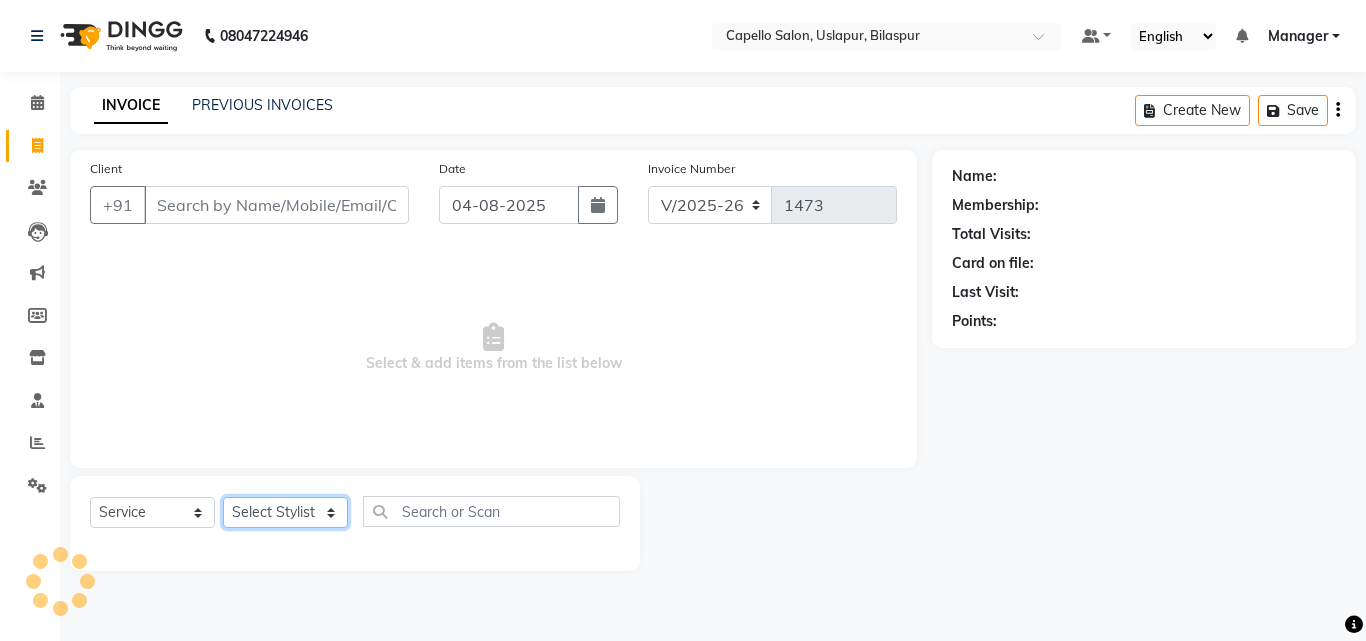 click on "Select Stylist" 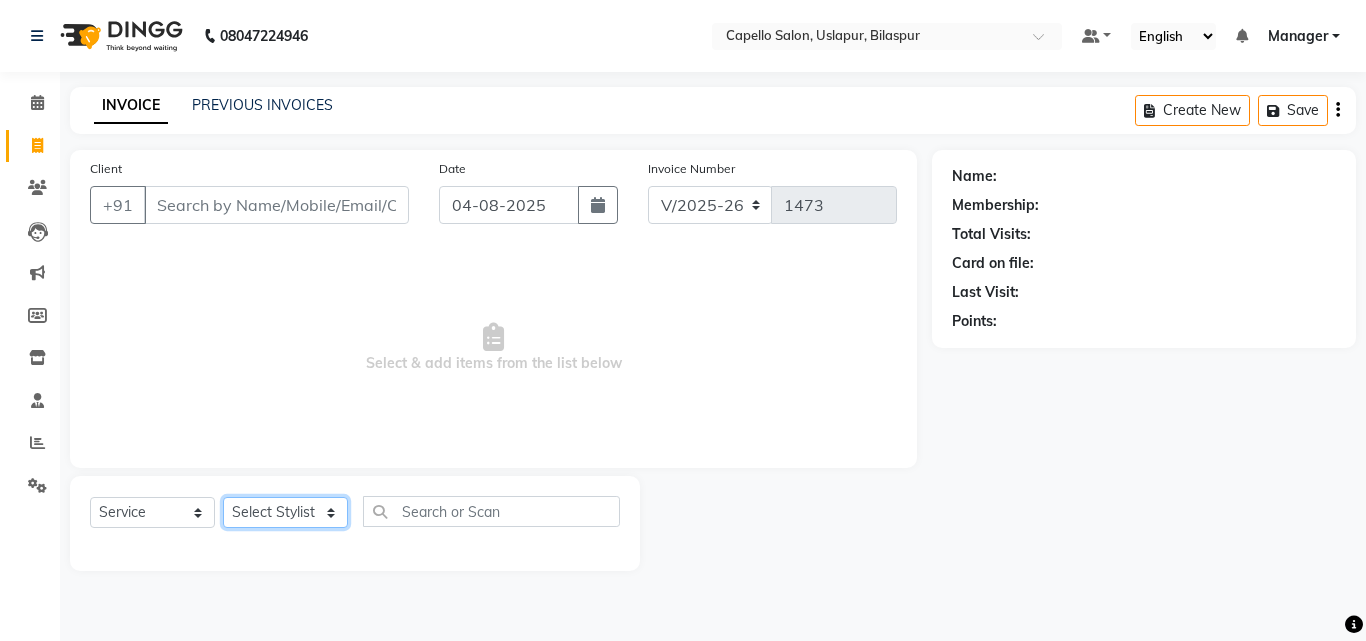 select on "68244" 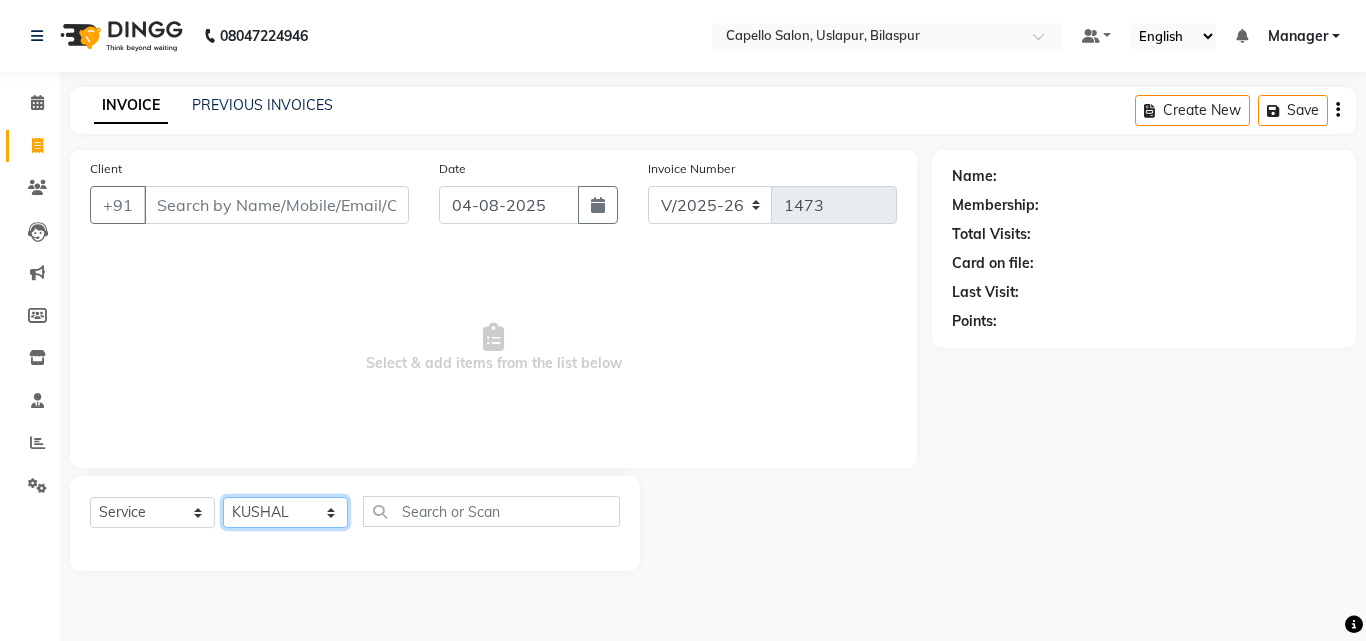 click on "Select Stylist Admin anish shirwash ANJALI CHAKRDHARI Arvind Ankar GEETA KIRAN SAHU KUSHAL Manager mukesh Rajesh Ankar Renuka Sahu SAKSHI SATYAM shailendra SOURABH vishal" 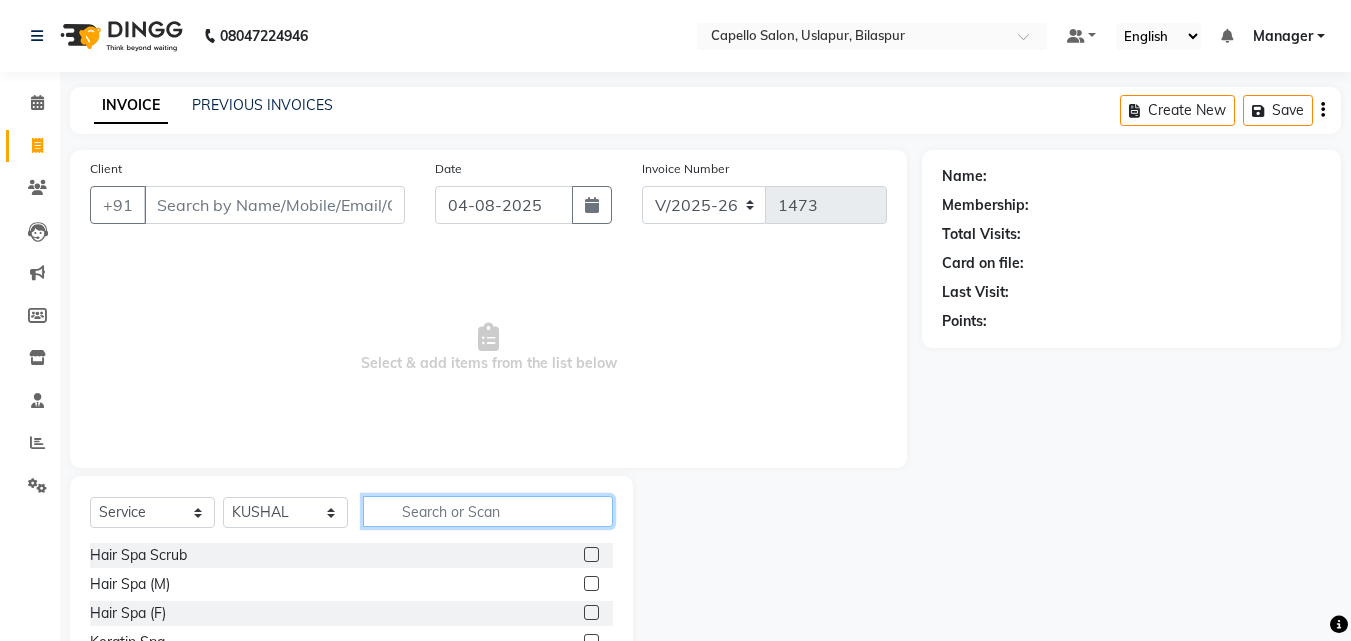click 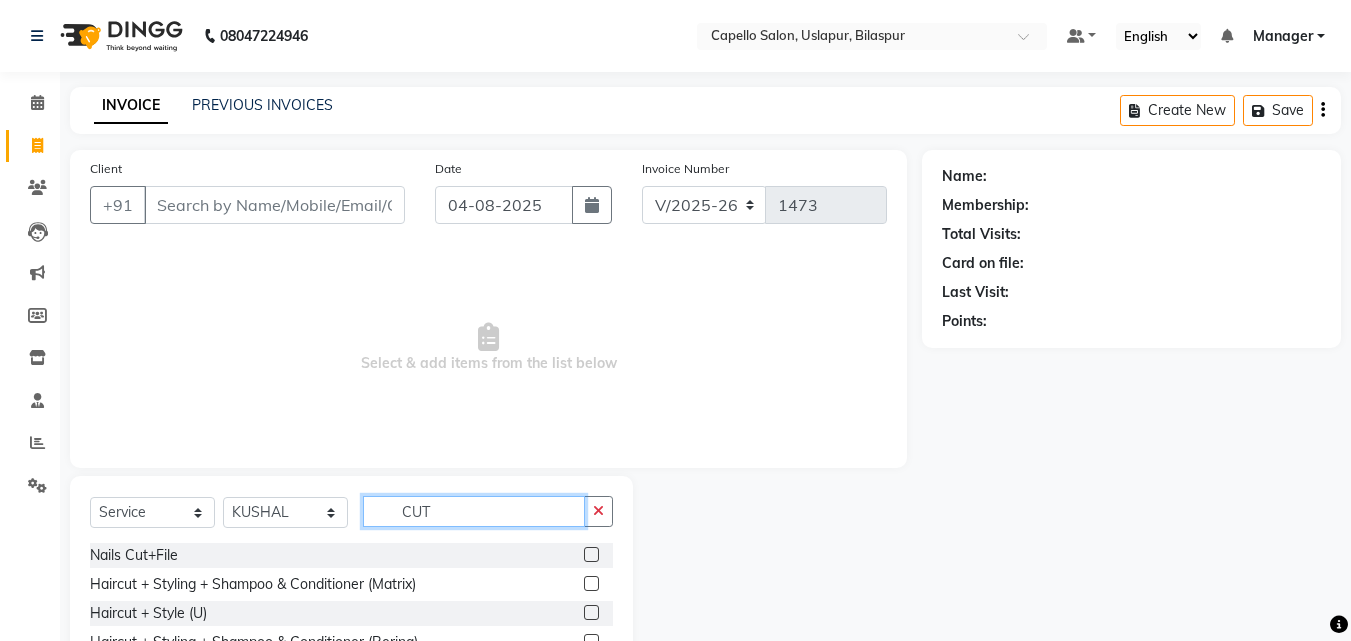 scroll, scrollTop: 90, scrollLeft: 0, axis: vertical 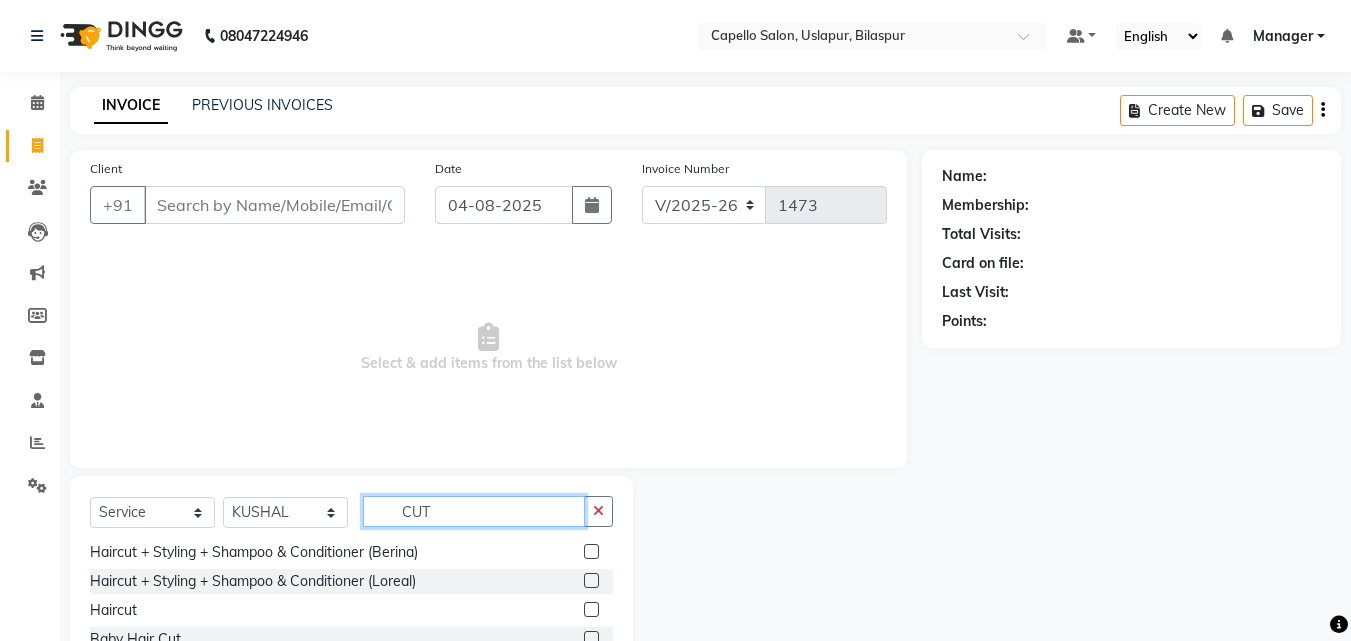 type on "CUT" 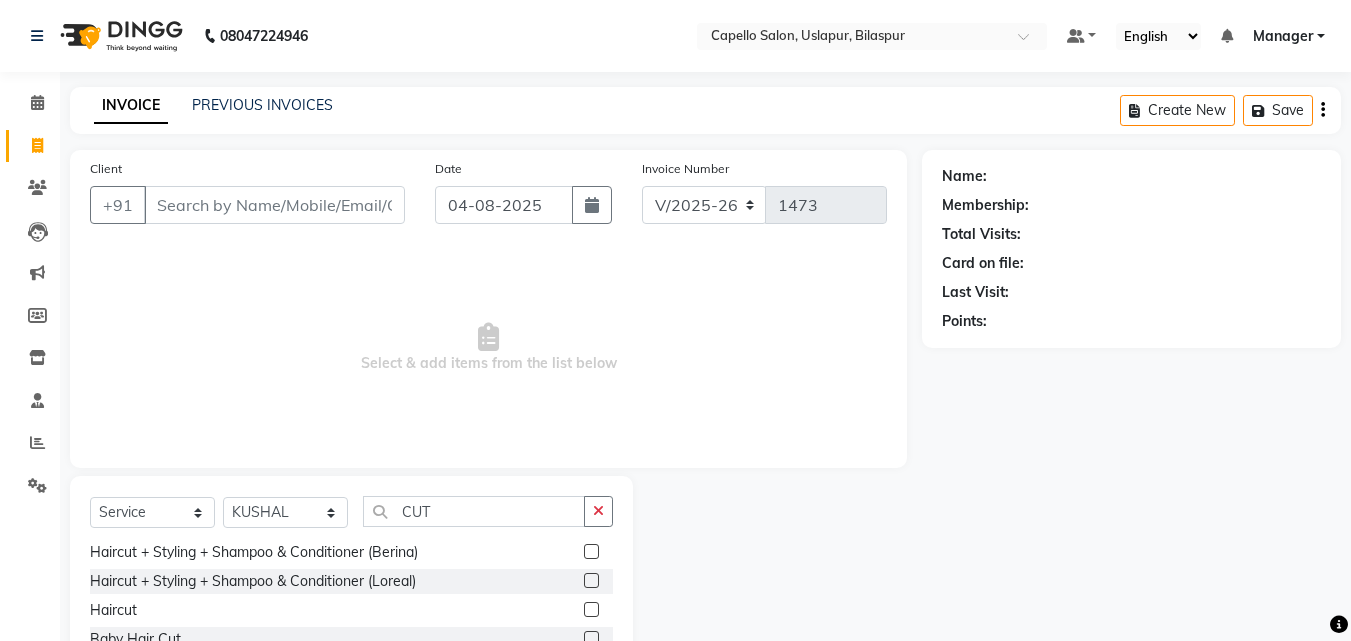 click 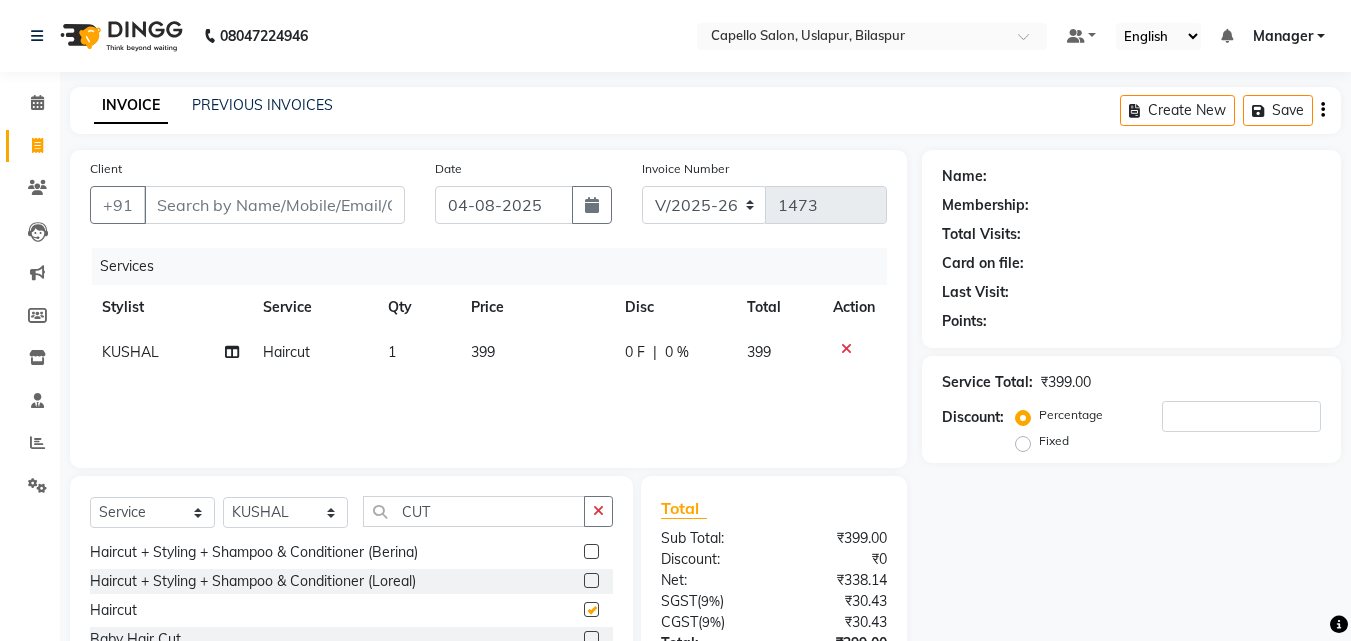 checkbox on "false" 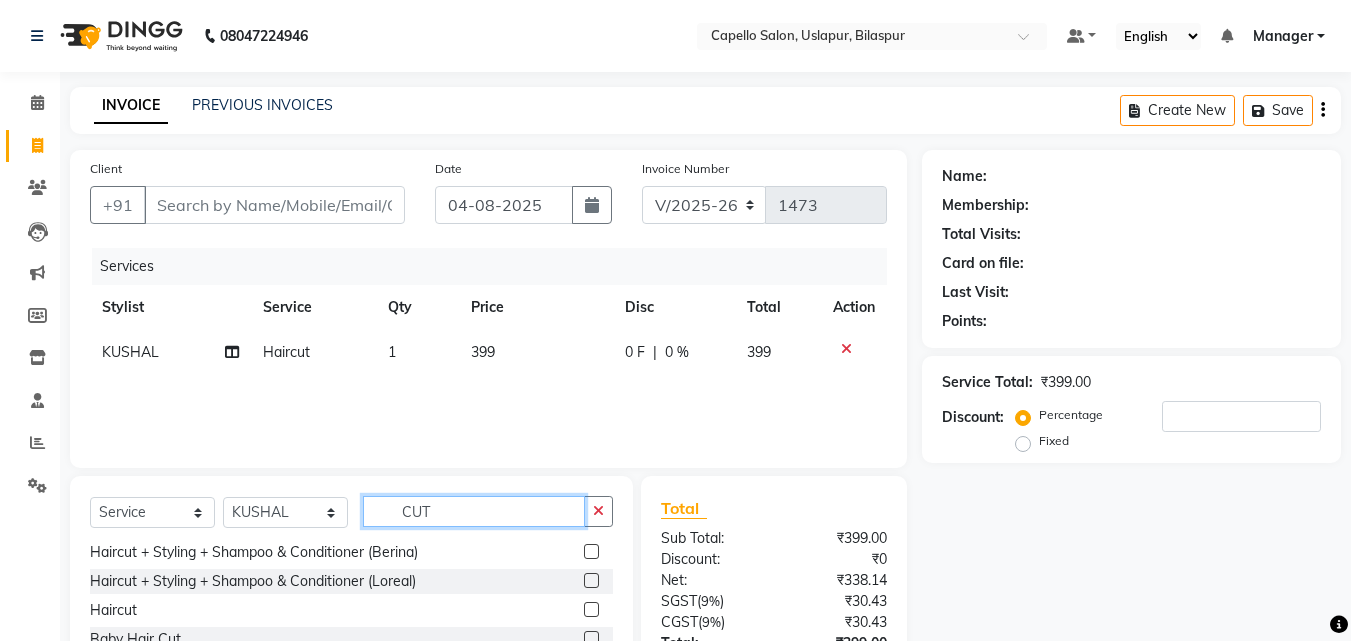 drag, startPoint x: 348, startPoint y: 513, endPoint x: 287, endPoint y: 500, distance: 62.369865 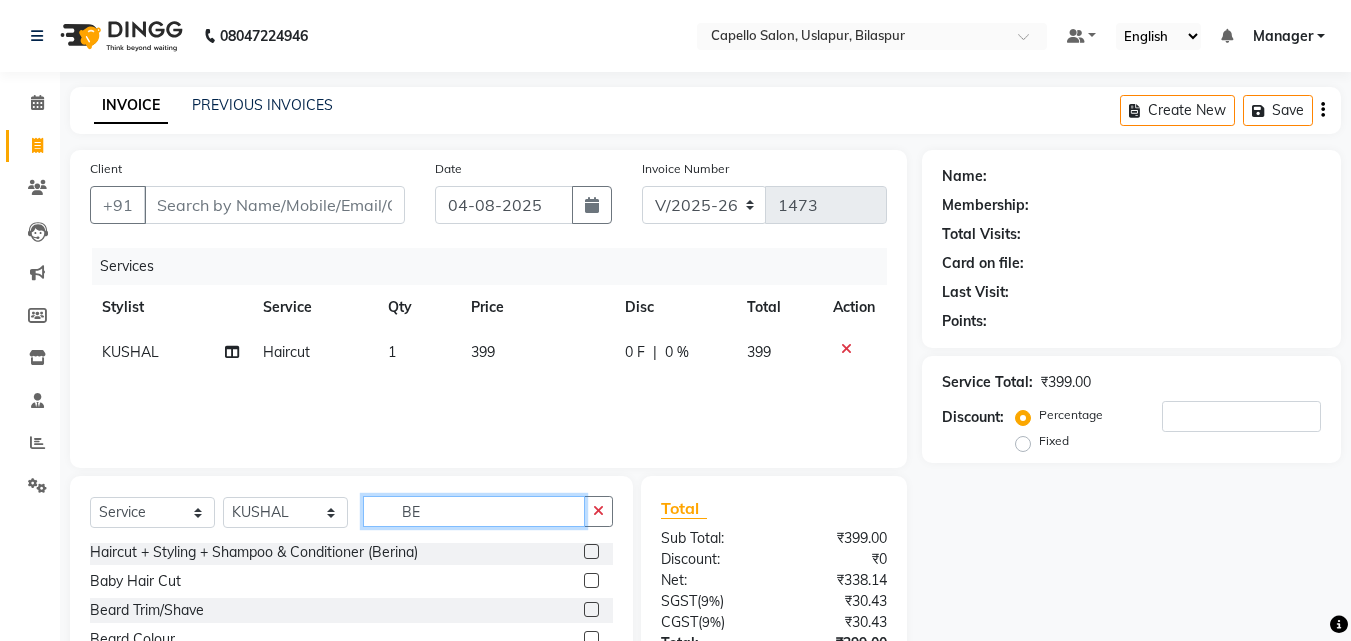 scroll, scrollTop: 0, scrollLeft: 0, axis: both 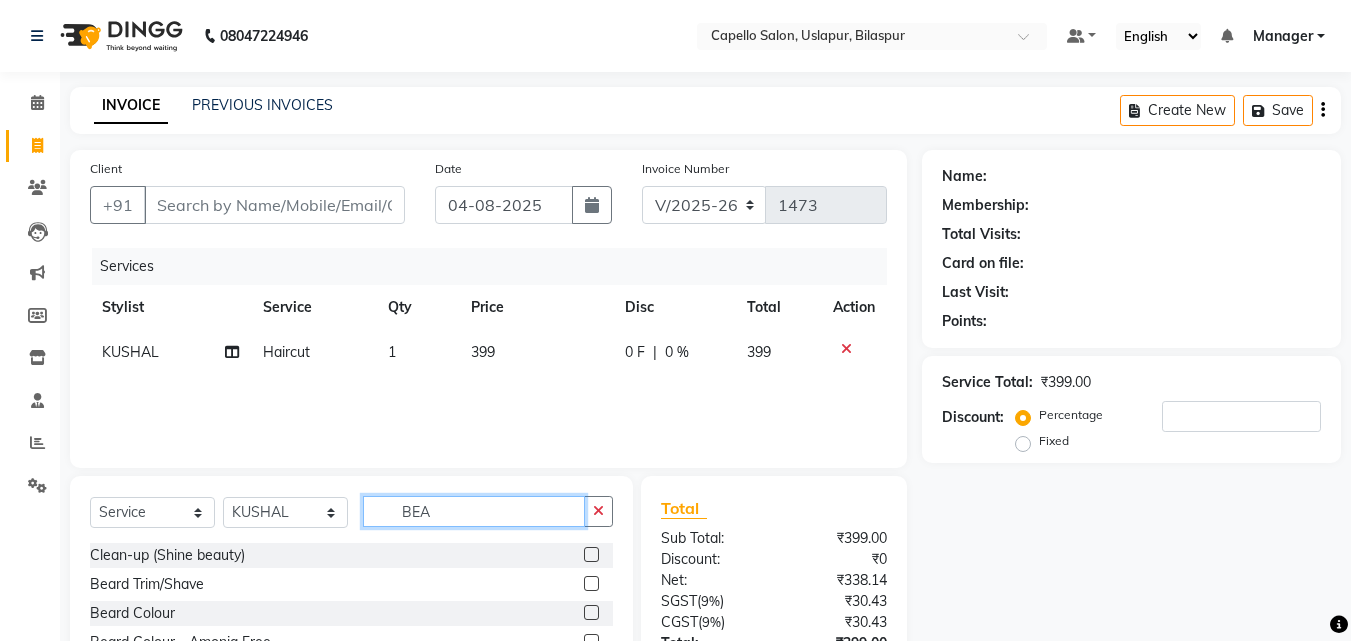 type on "BEA" 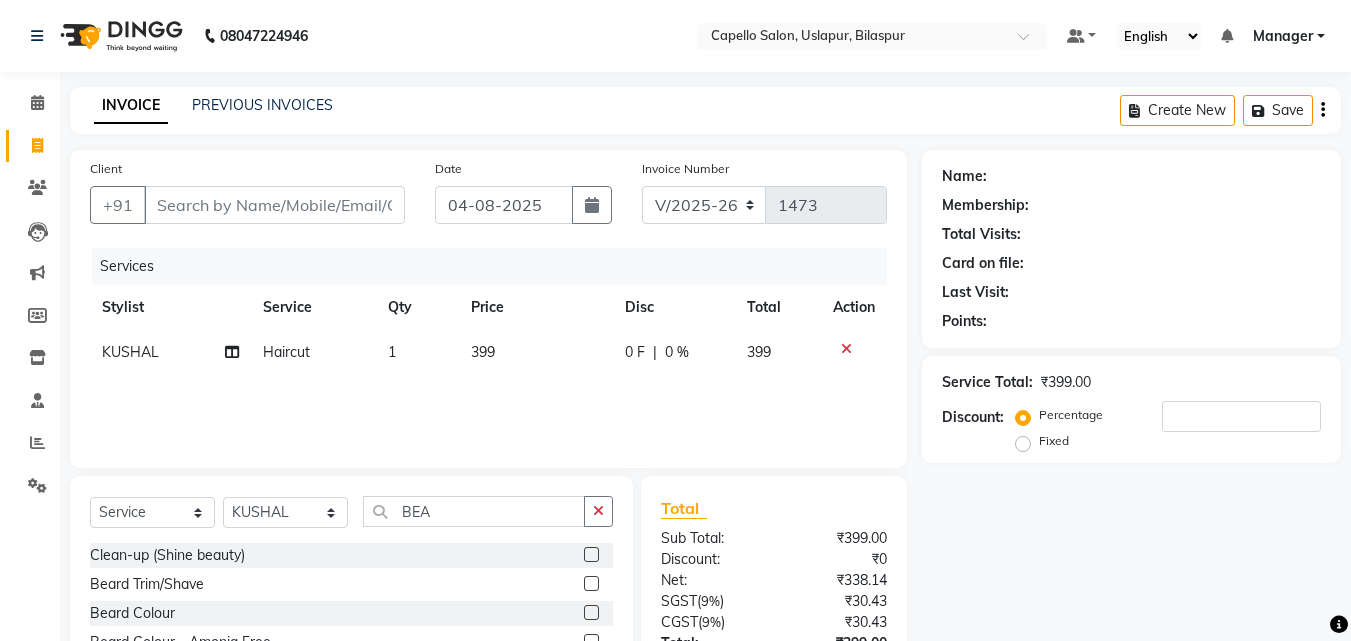 click 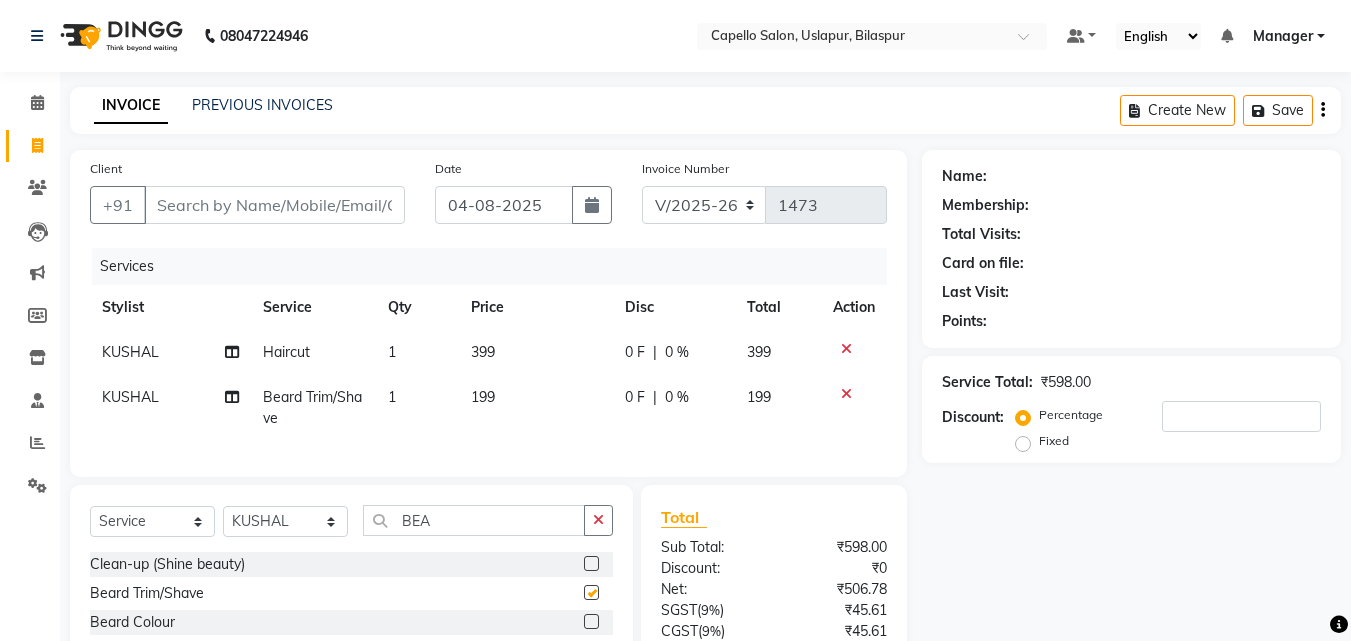 checkbox on "false" 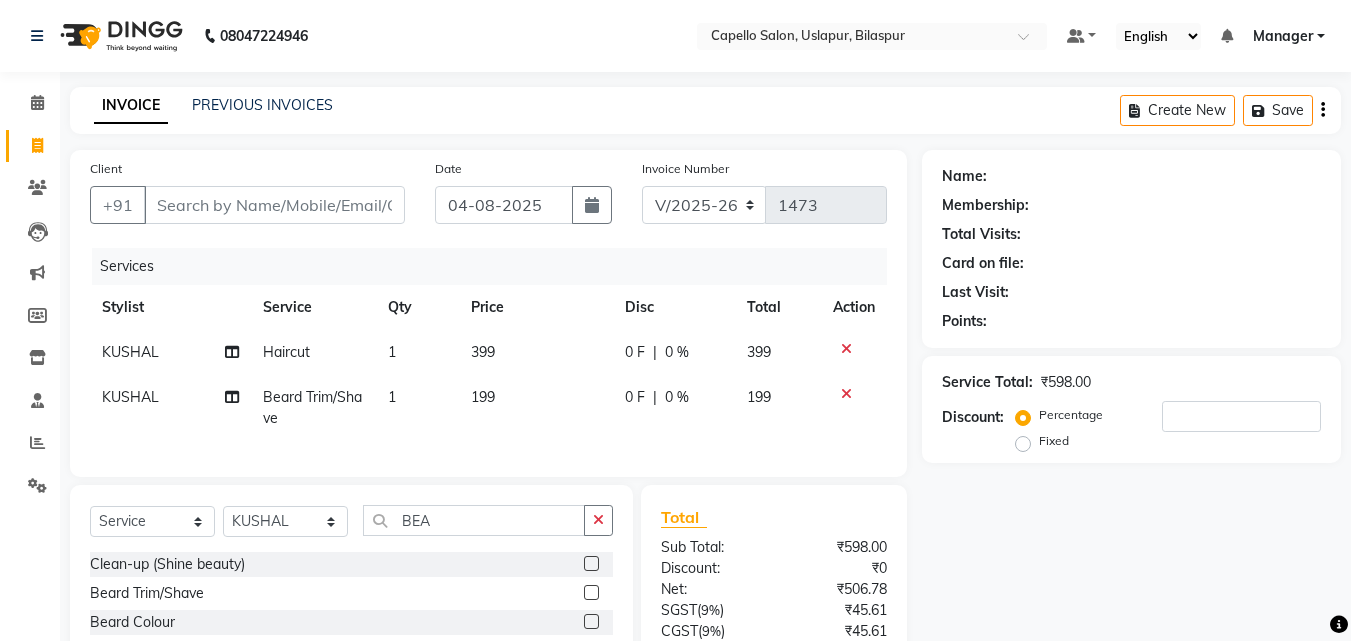 click on "399" 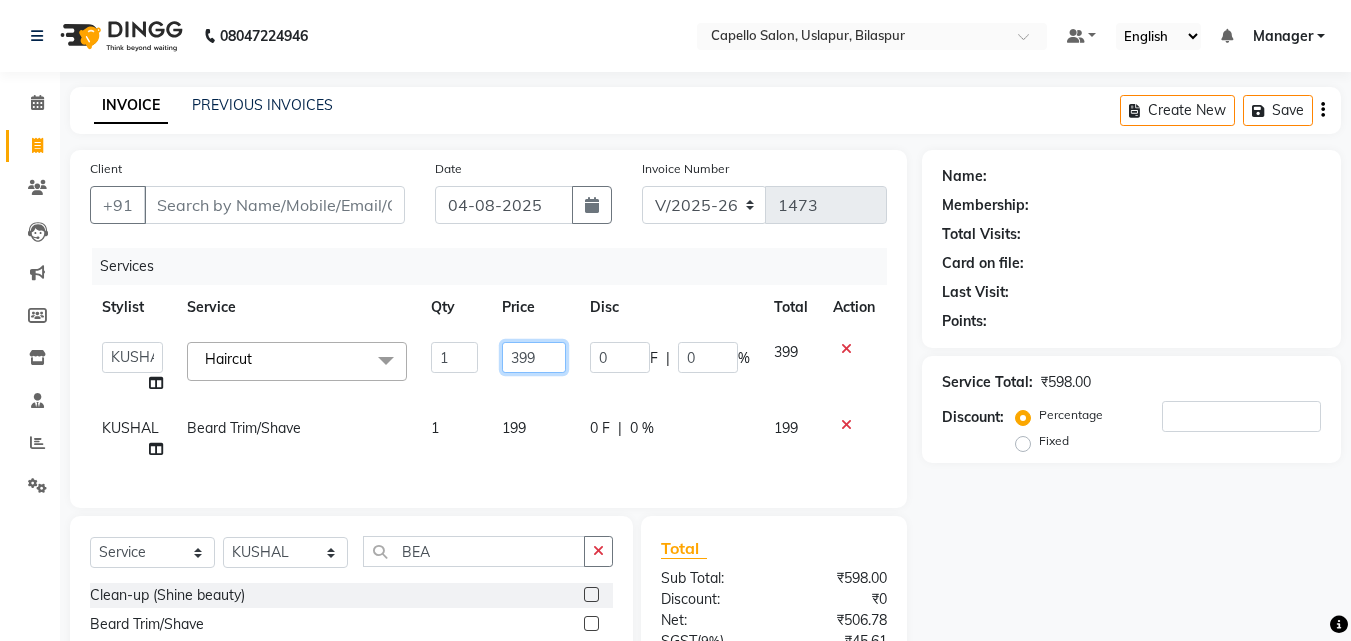 click on "399" 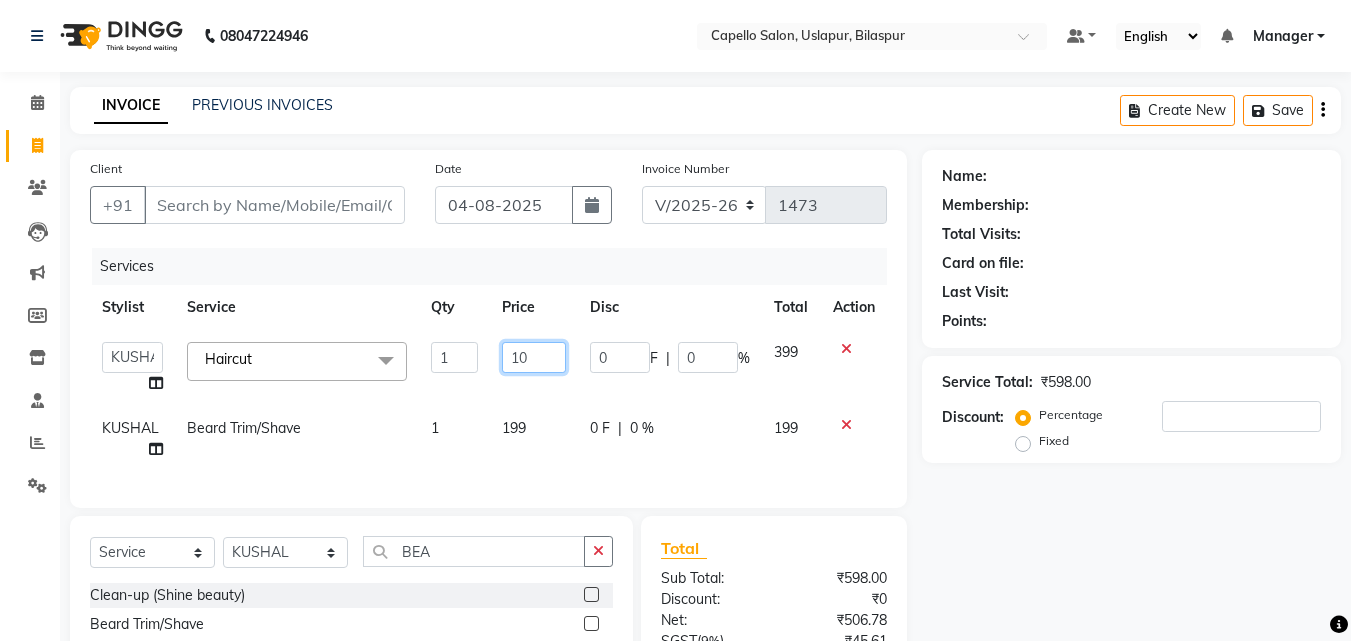 type on "100" 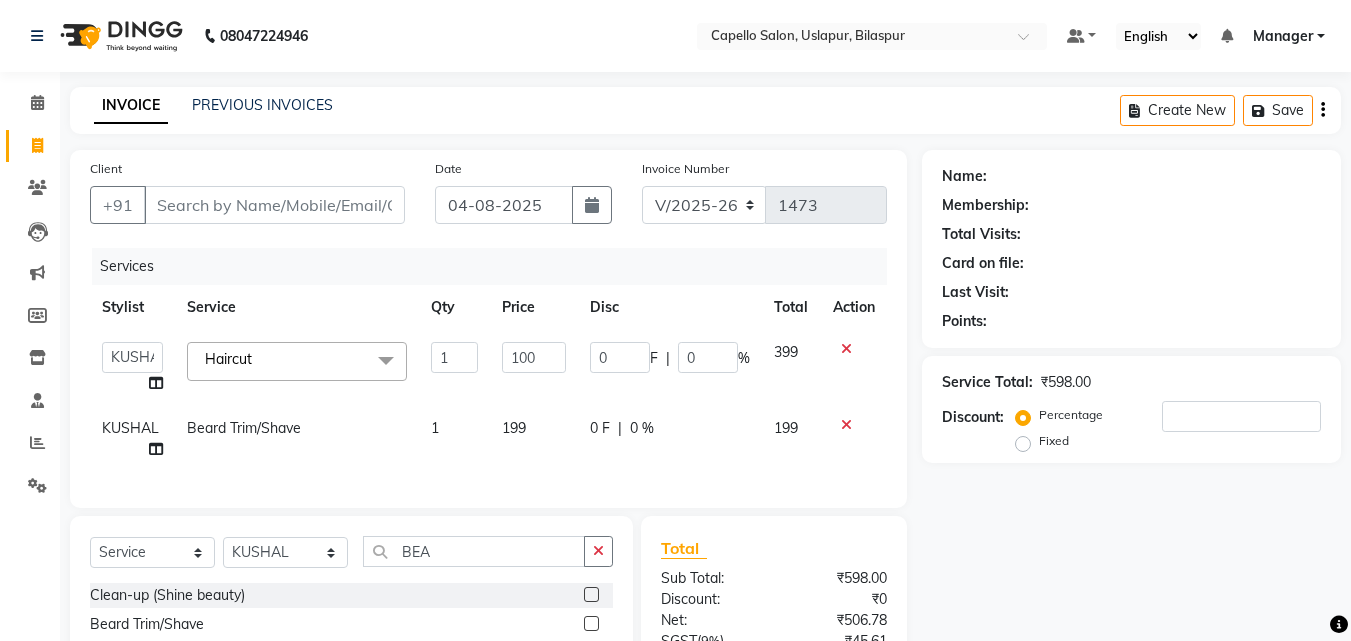click on "199" 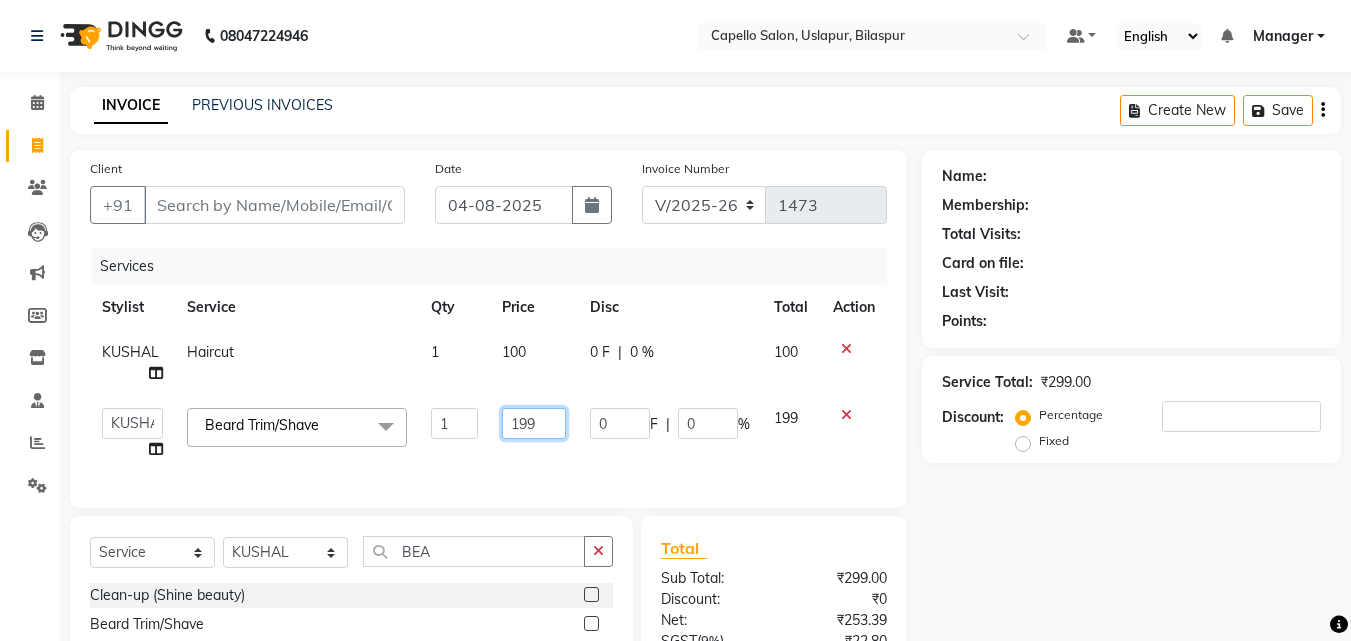 click on "199" 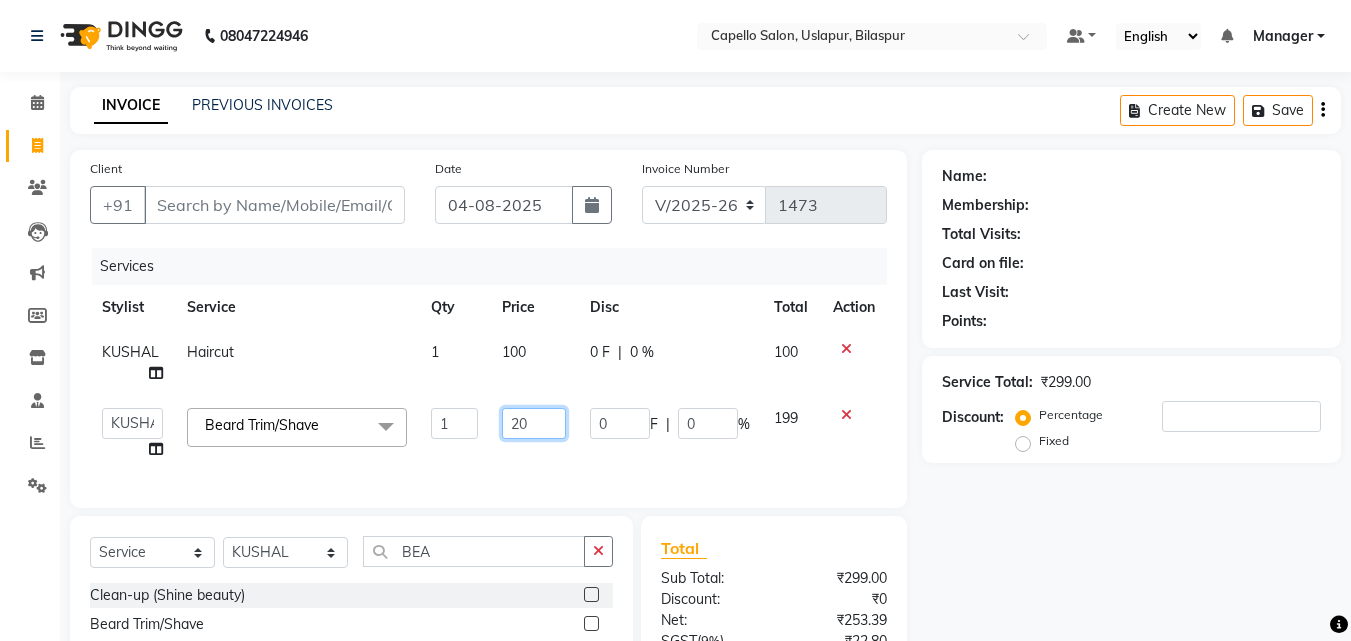 type on "200" 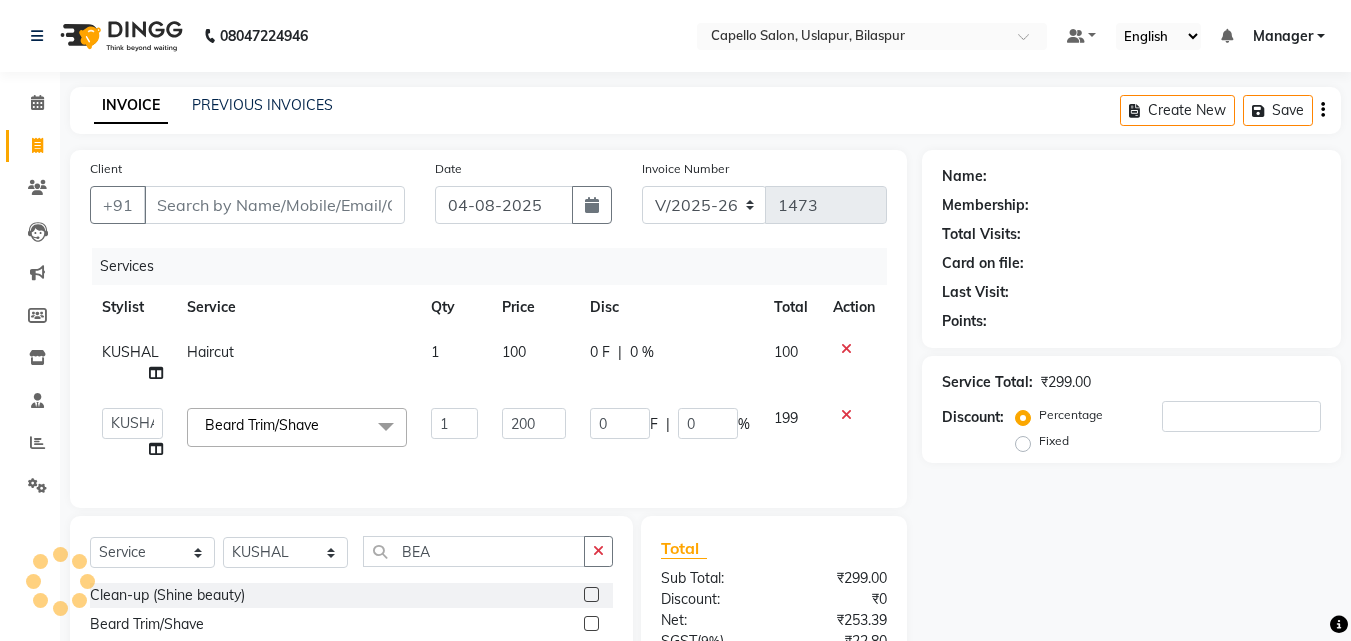 click on "Services" 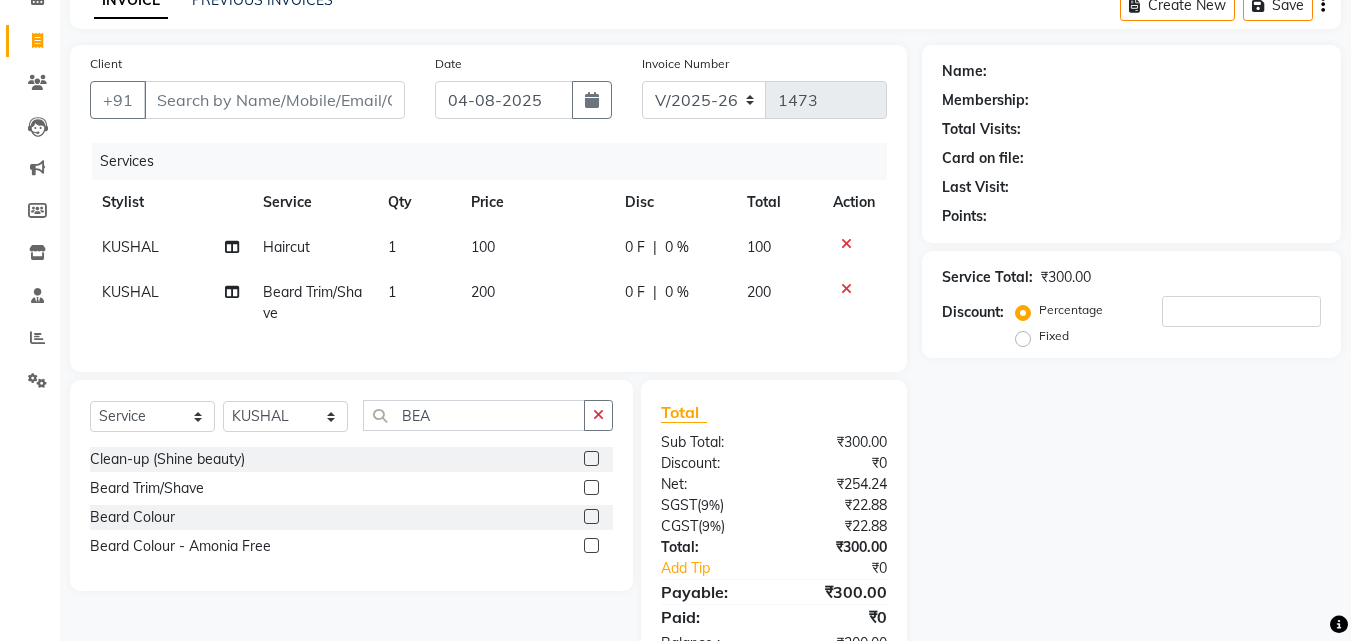 scroll, scrollTop: 0, scrollLeft: 0, axis: both 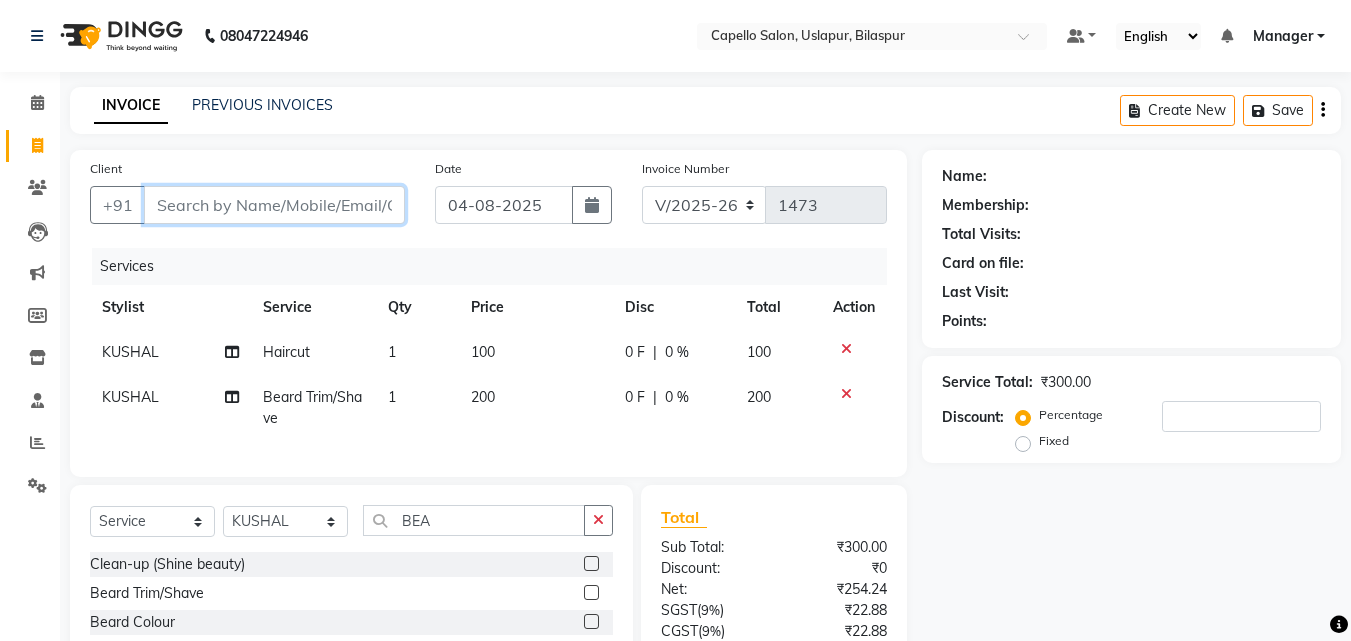 click on "Client" at bounding box center [274, 205] 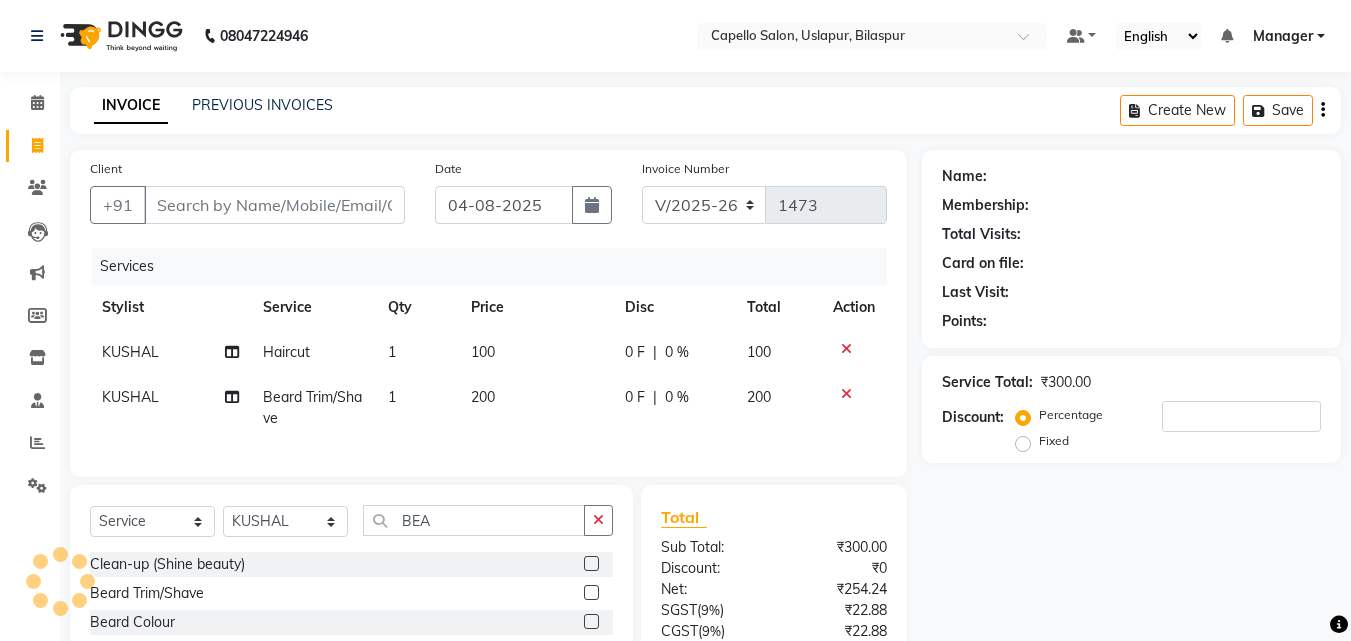 click on "Clean-up (Shine beauty)" 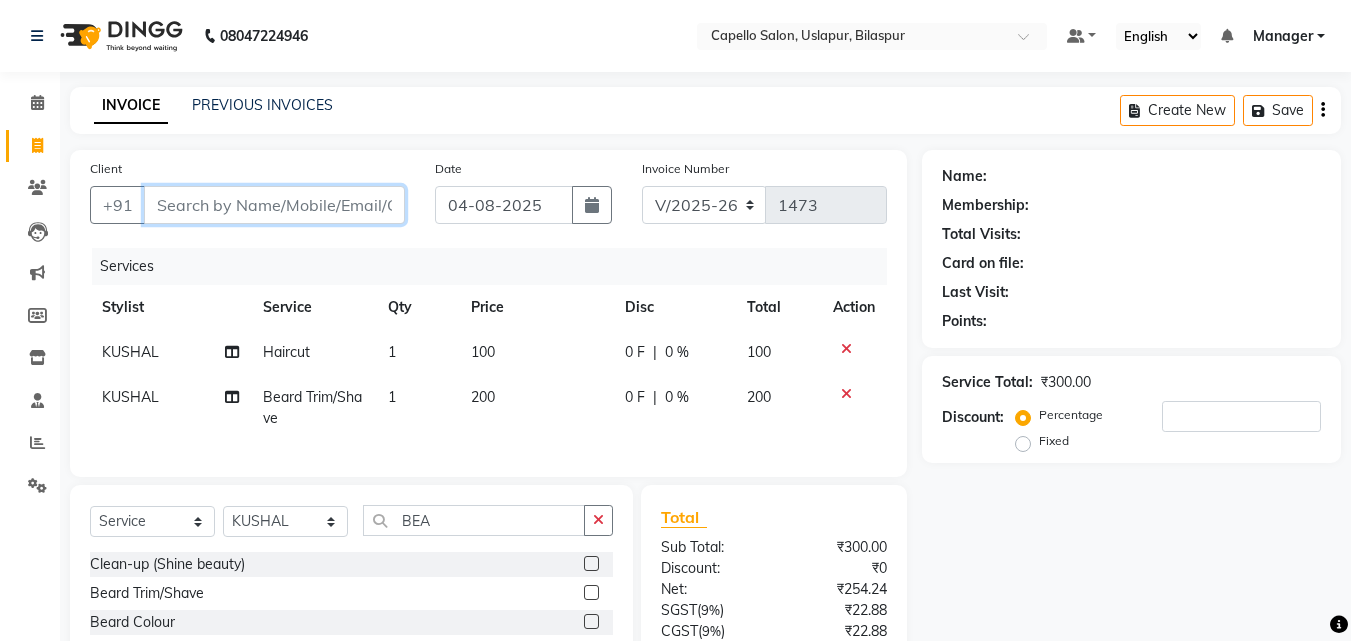 click on "Client" at bounding box center (274, 205) 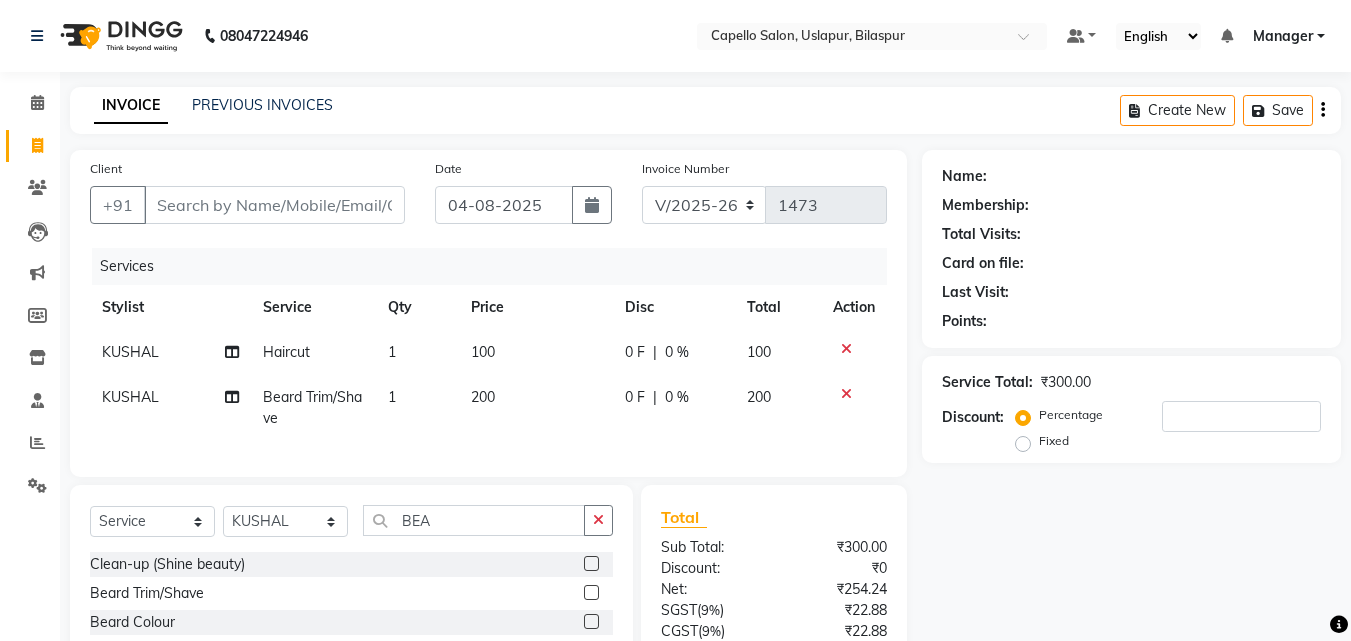 click on "KUSHAL" 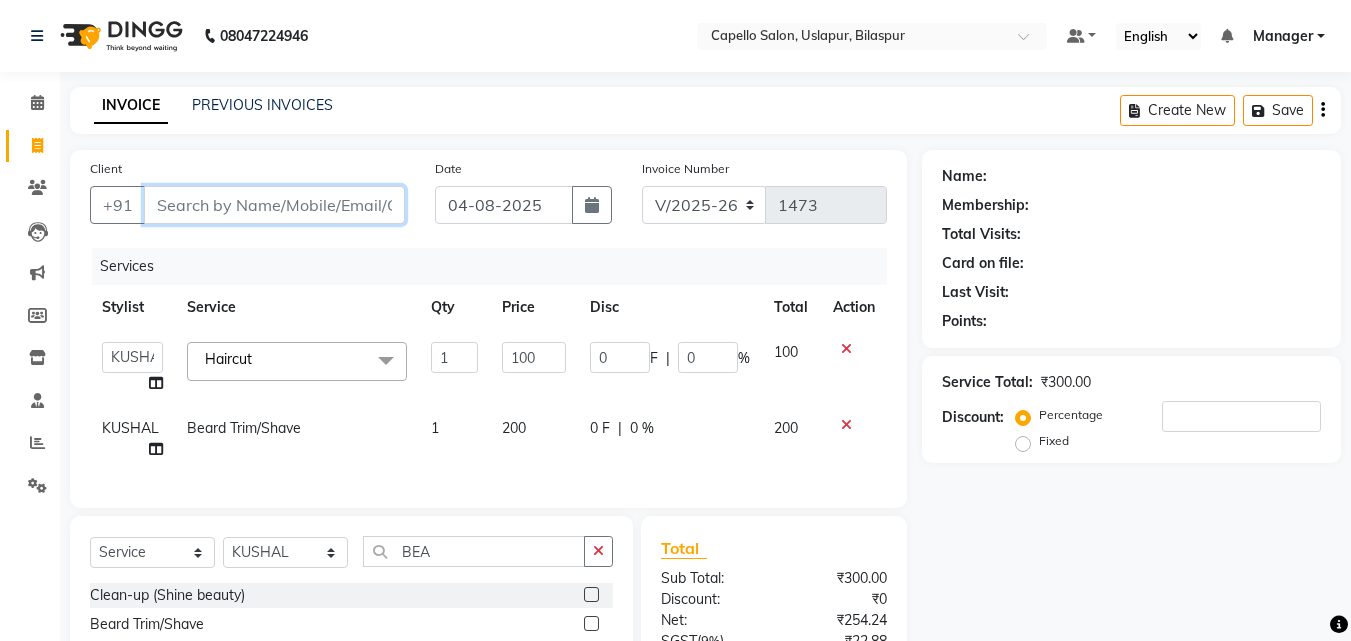 click on "Client" at bounding box center [274, 205] 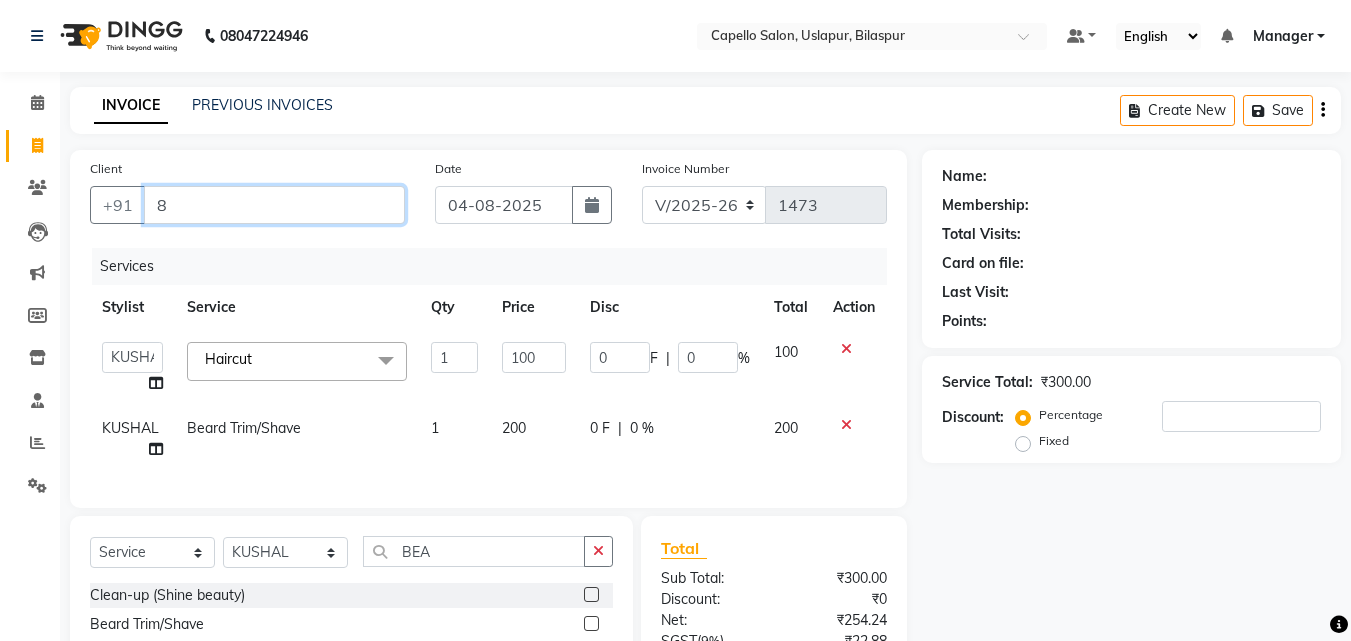 type on "0" 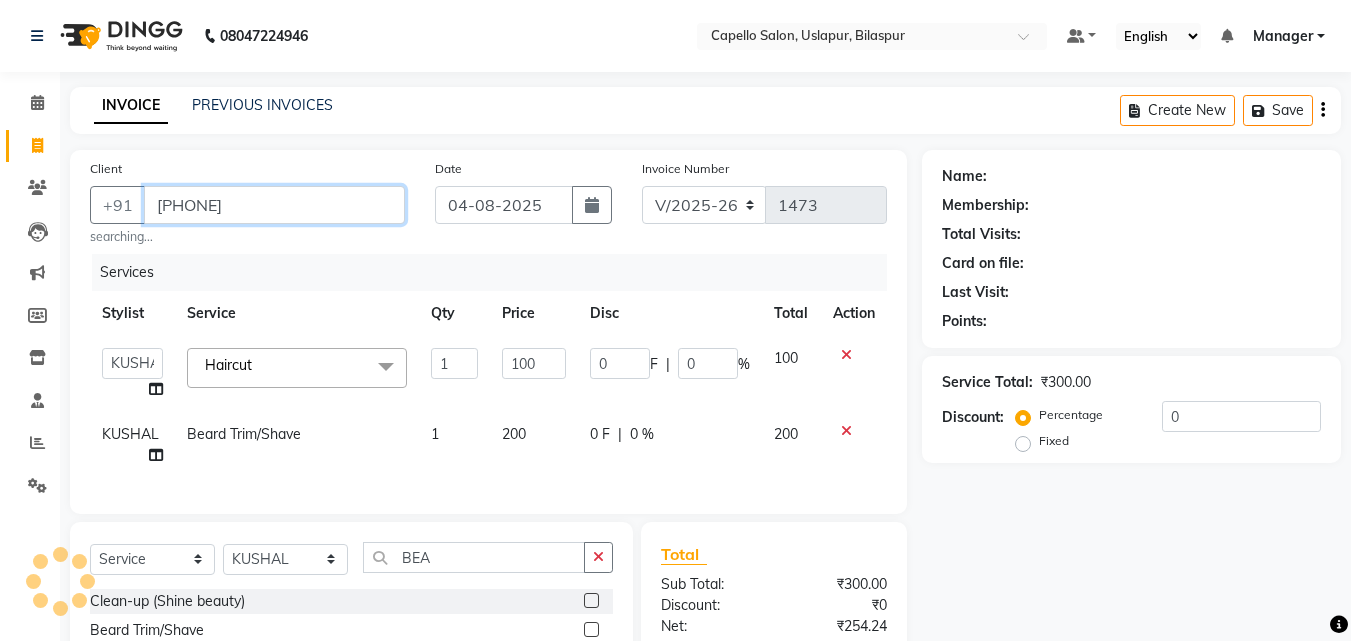 type on "[PHONE]" 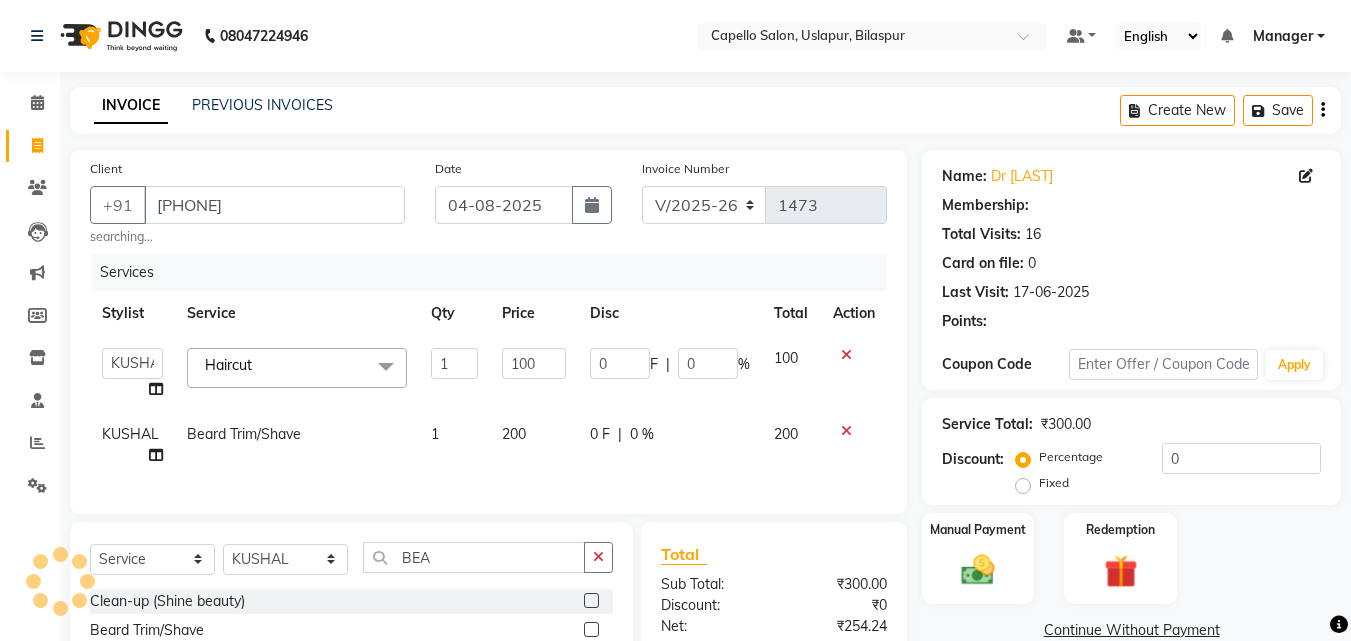 type on "15" 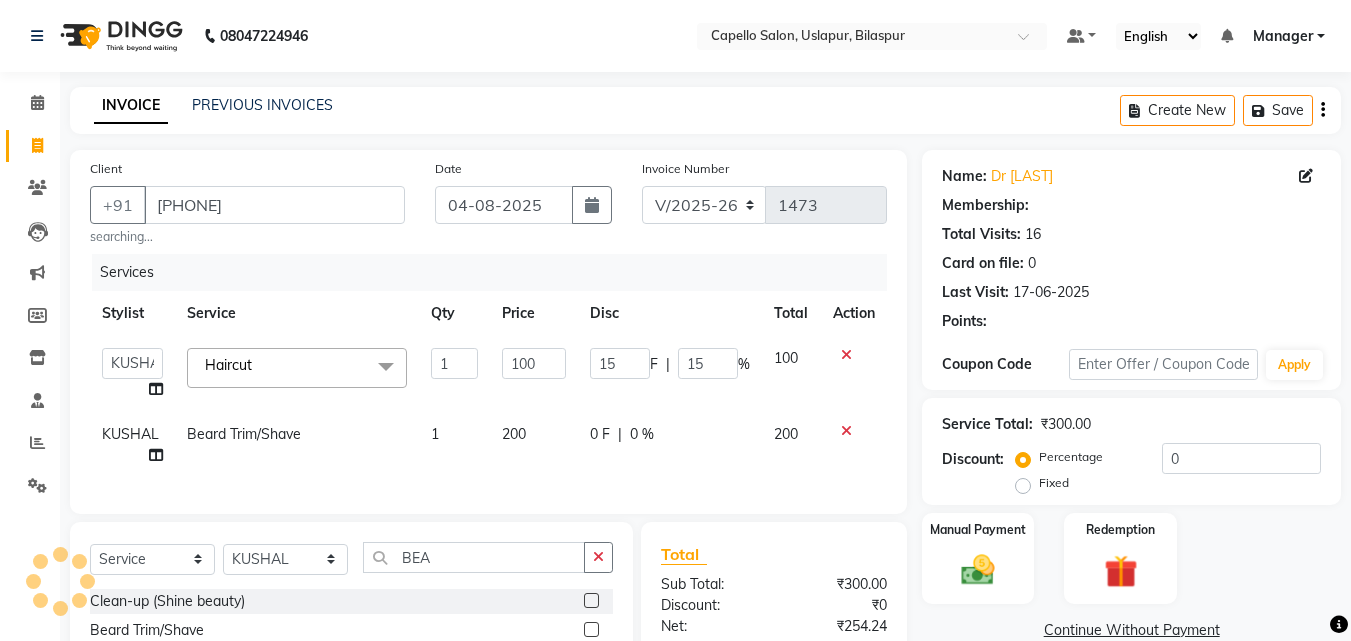 select on "1: Object" 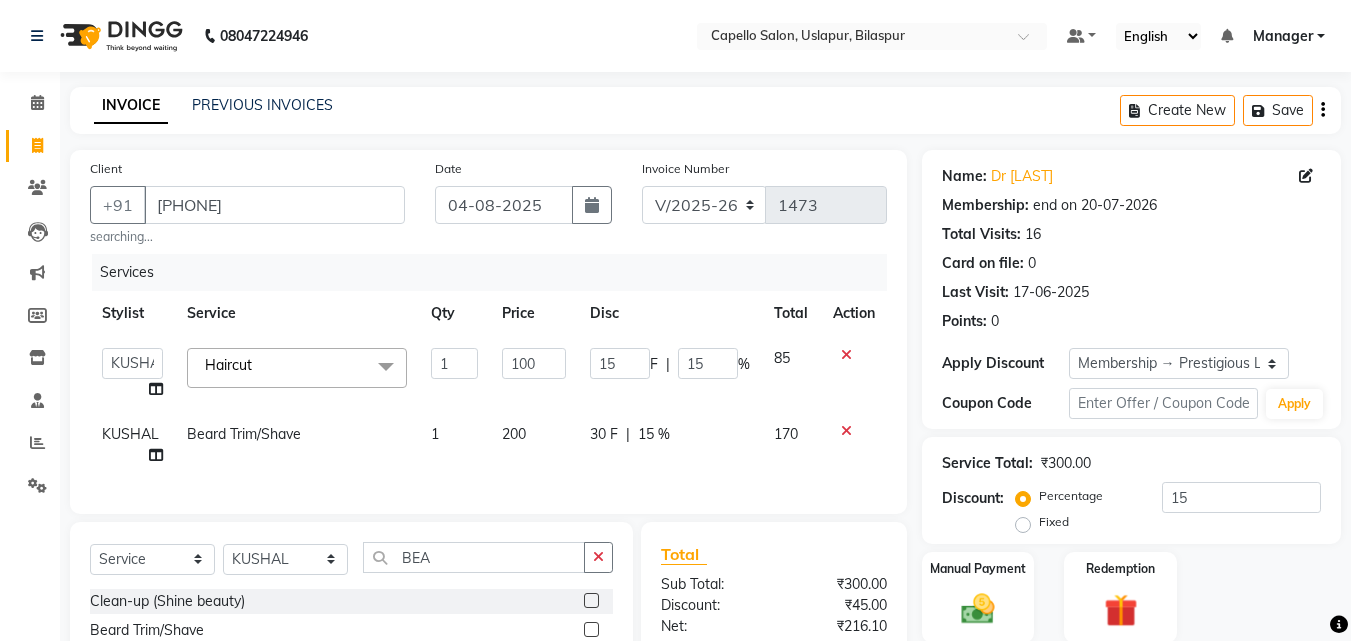 scroll, scrollTop: 100, scrollLeft: 0, axis: vertical 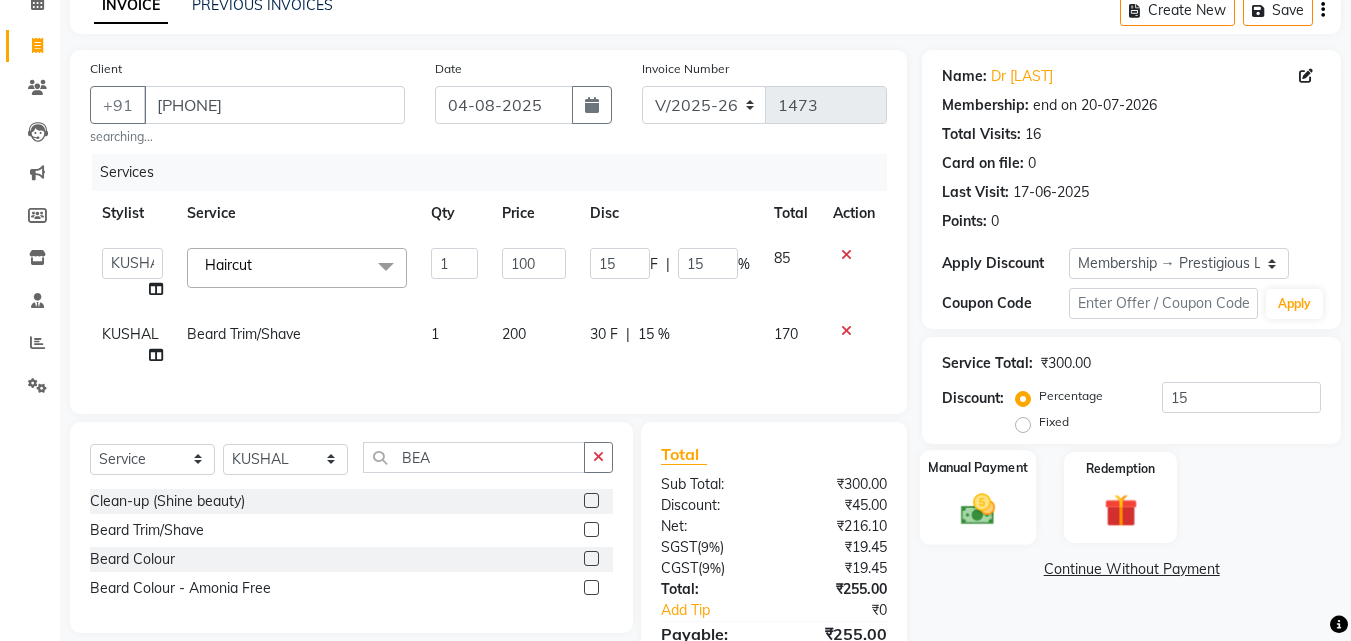 click 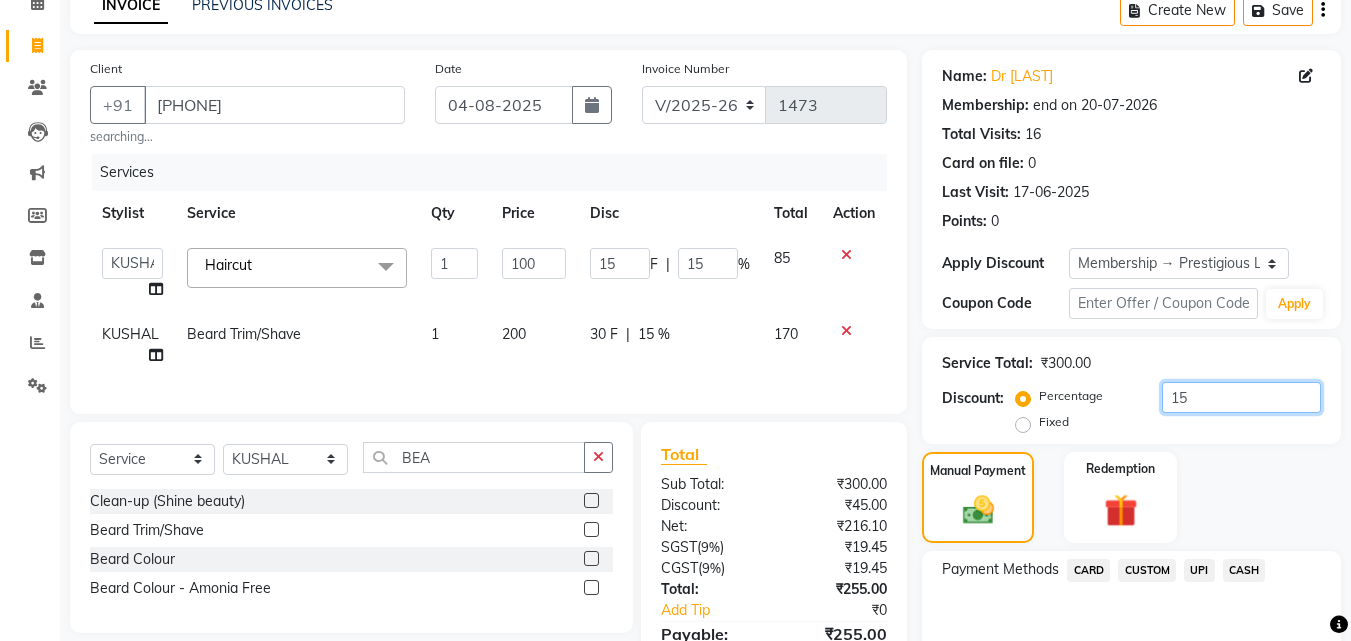 drag, startPoint x: 1231, startPoint y: 392, endPoint x: 1036, endPoint y: 383, distance: 195.20758 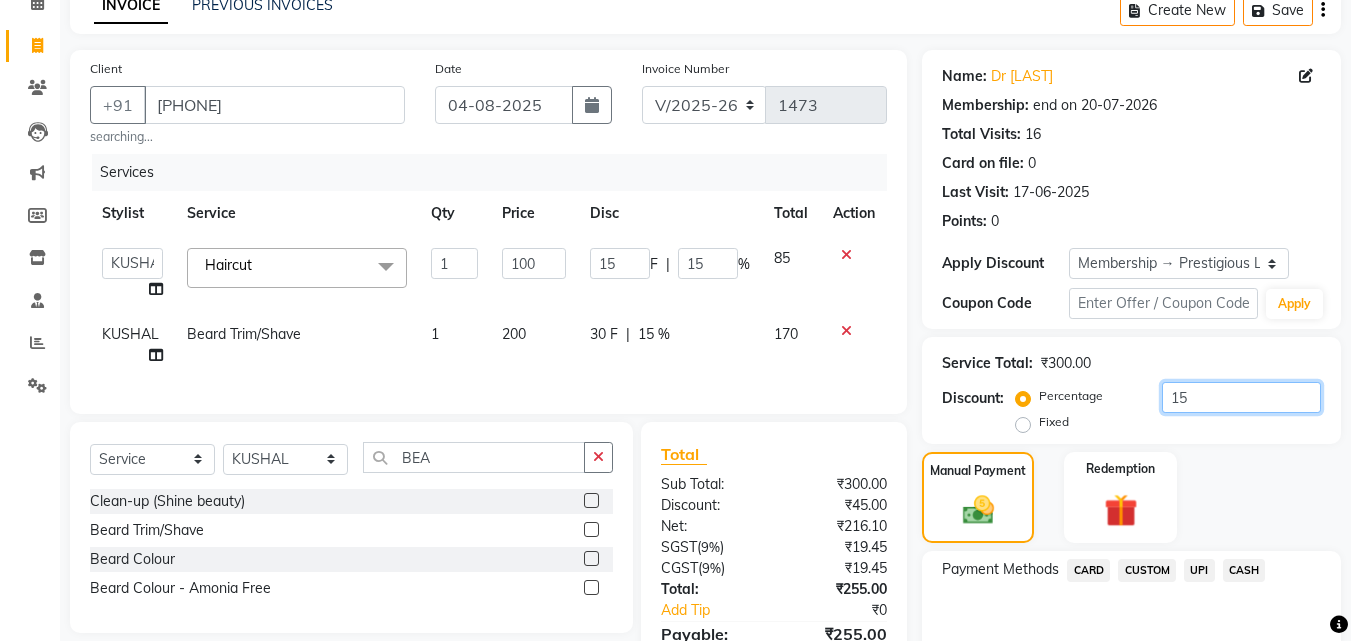 type on "0" 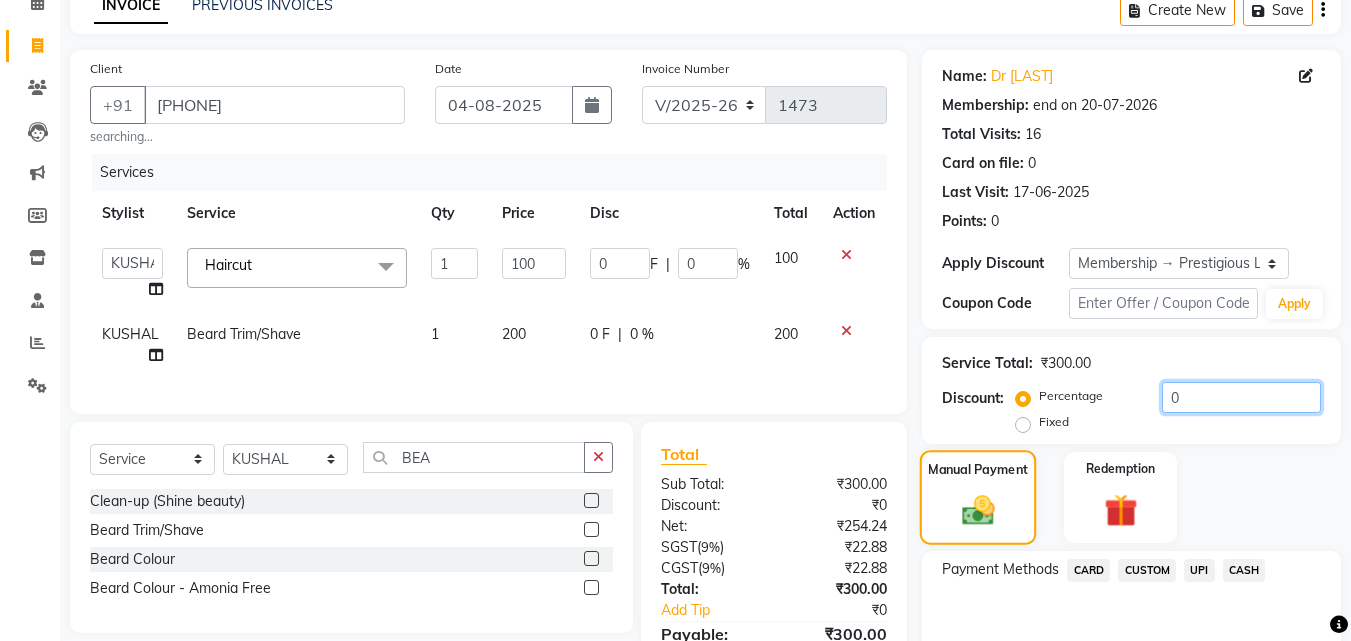 type on "0" 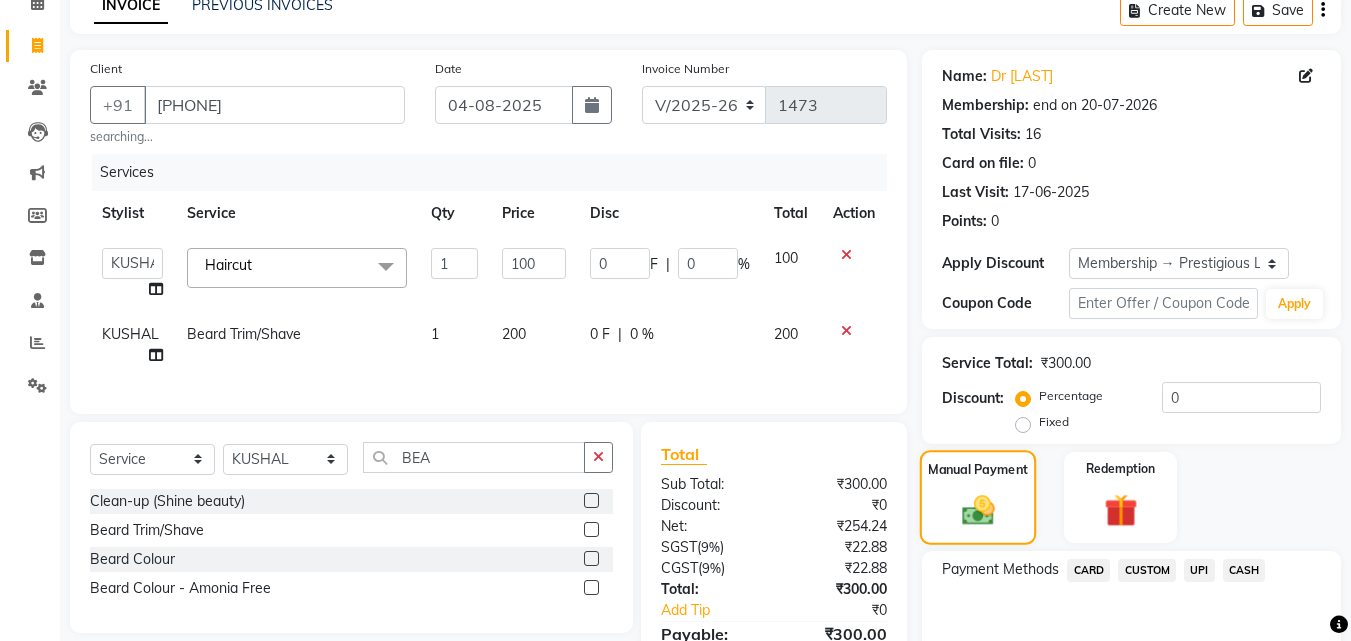 click 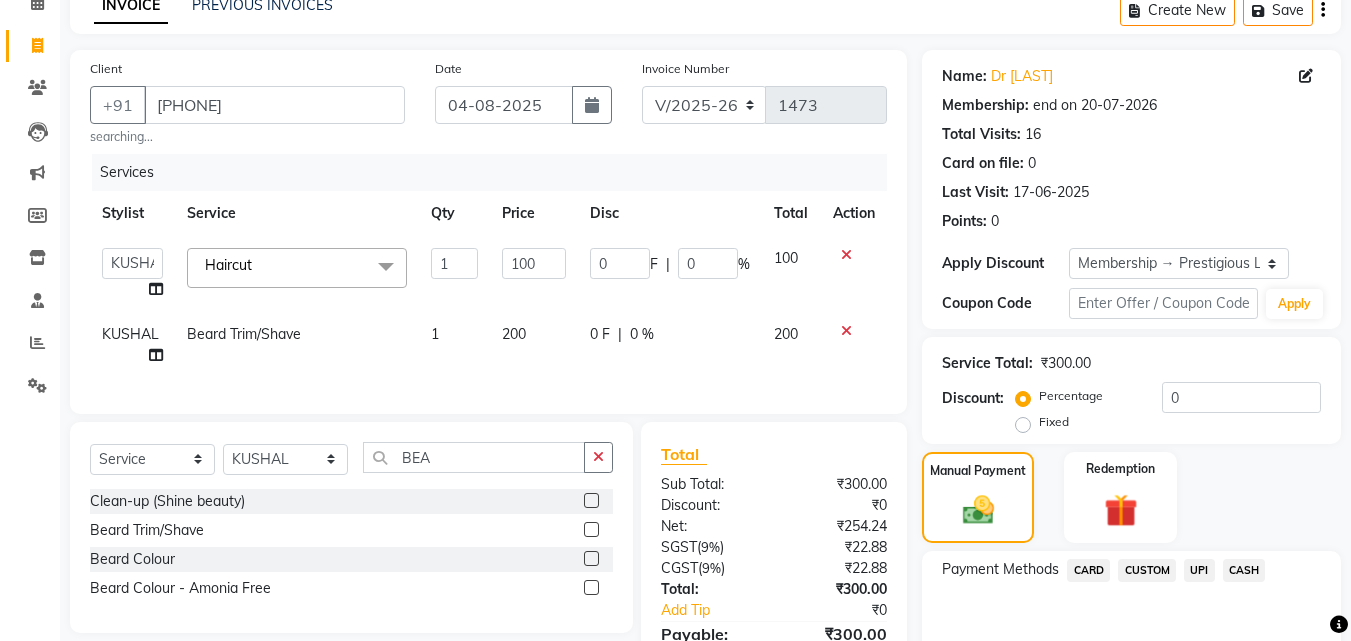 click on "UPI" 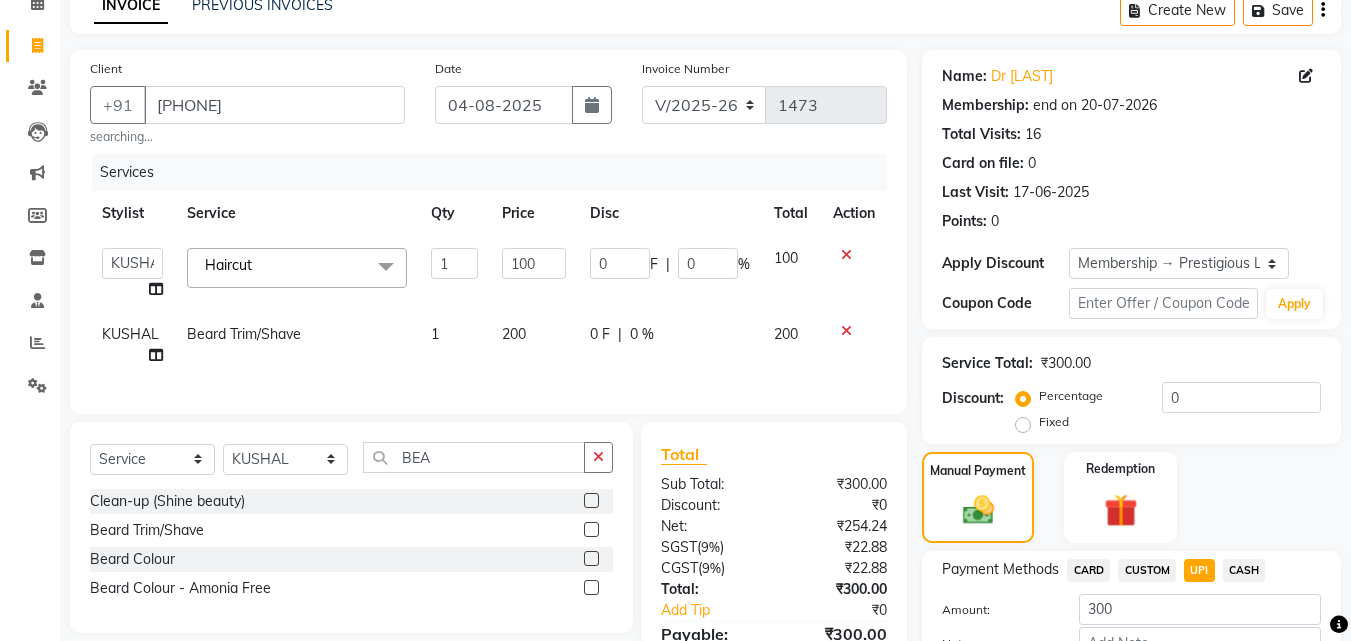 scroll, scrollTop: 230, scrollLeft: 0, axis: vertical 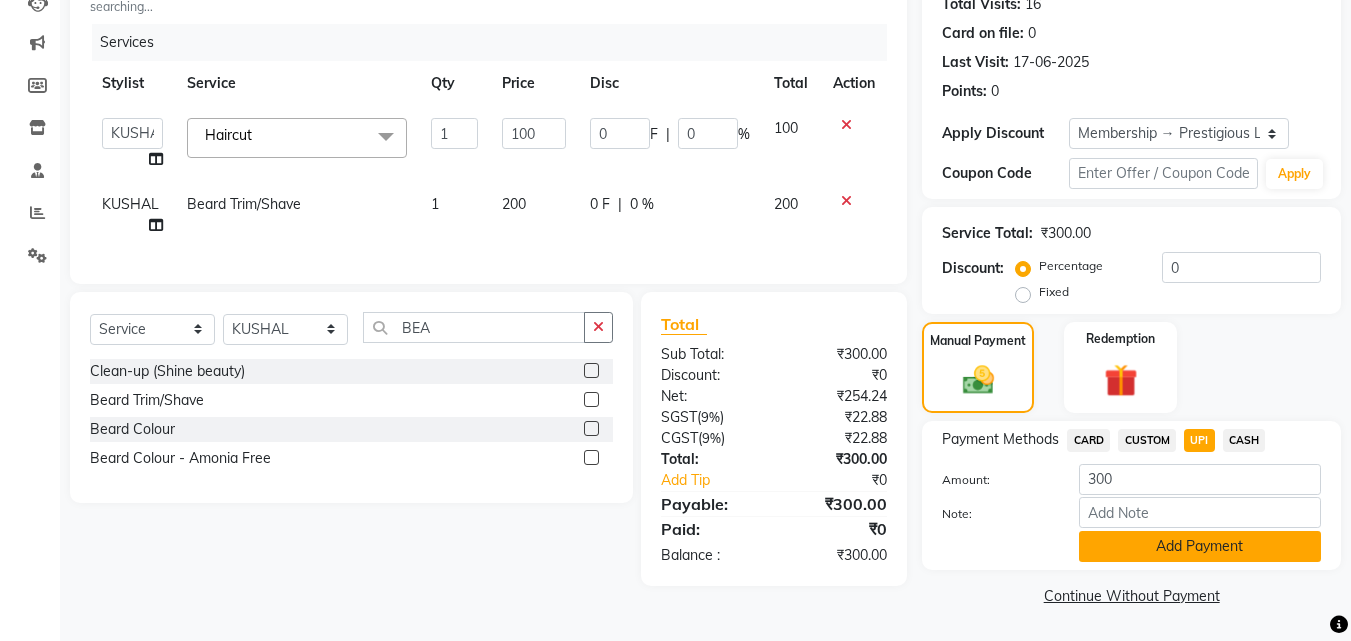 click on "Add Payment" 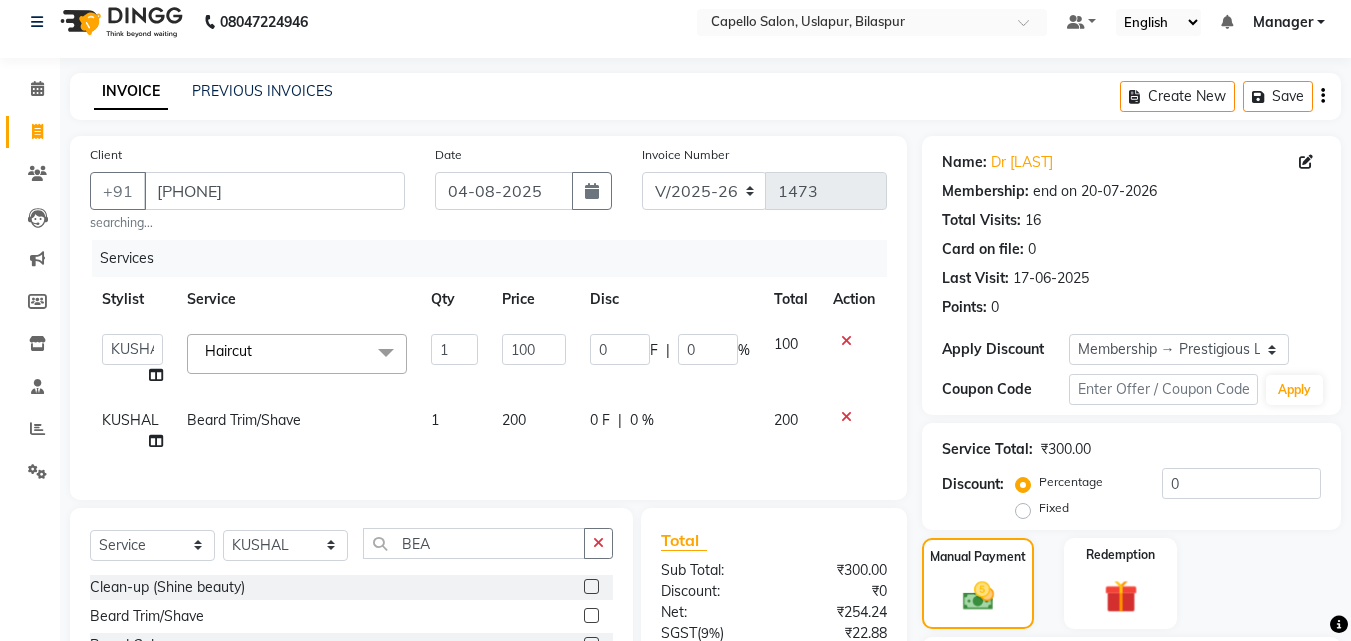 scroll, scrollTop: 0, scrollLeft: 0, axis: both 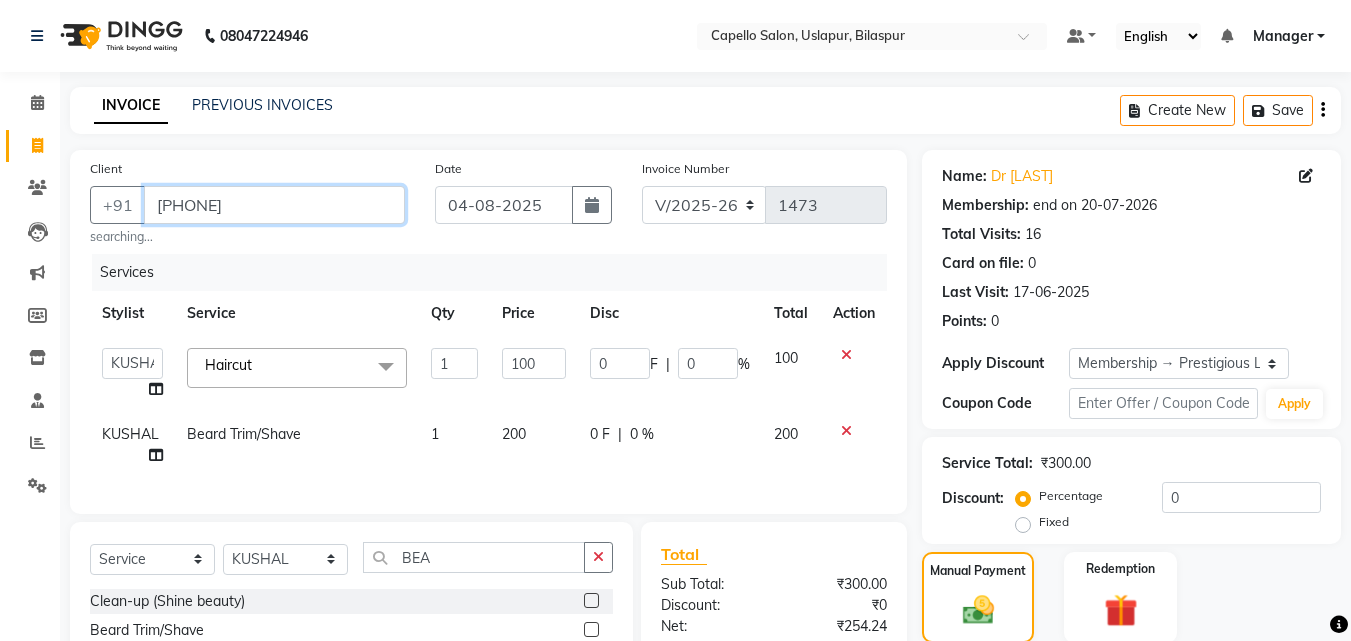 drag, startPoint x: 157, startPoint y: 205, endPoint x: 48, endPoint y: 205, distance: 109 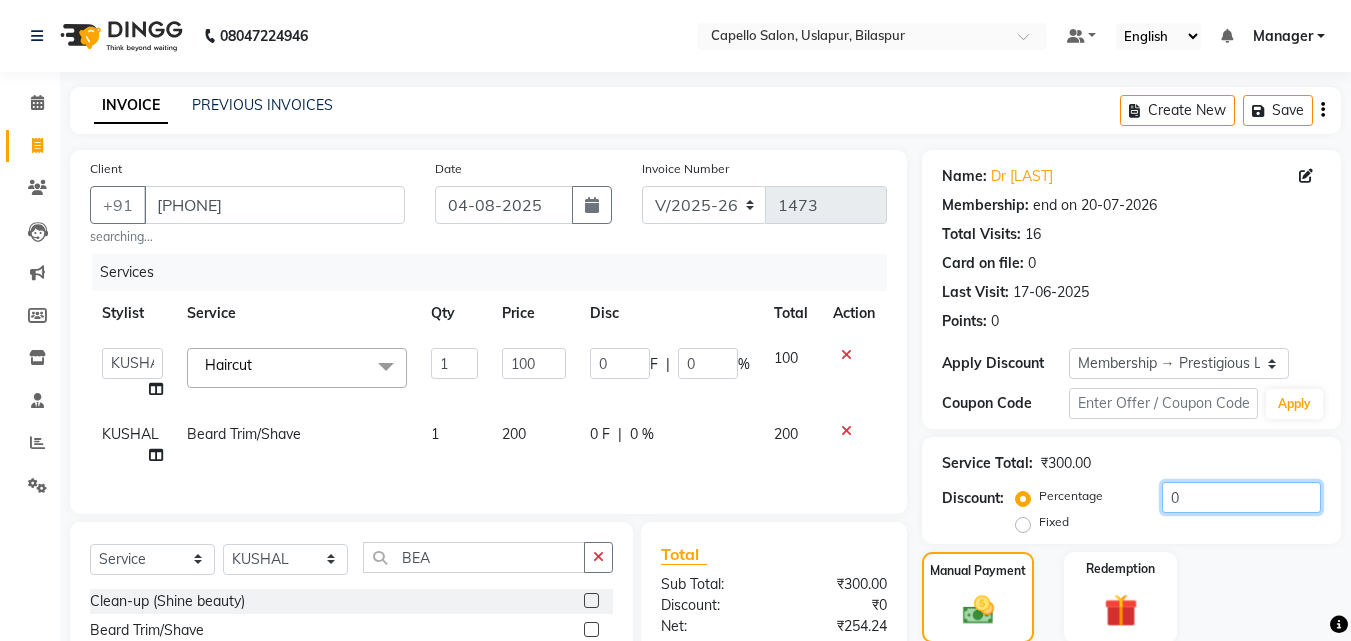 click on "0" 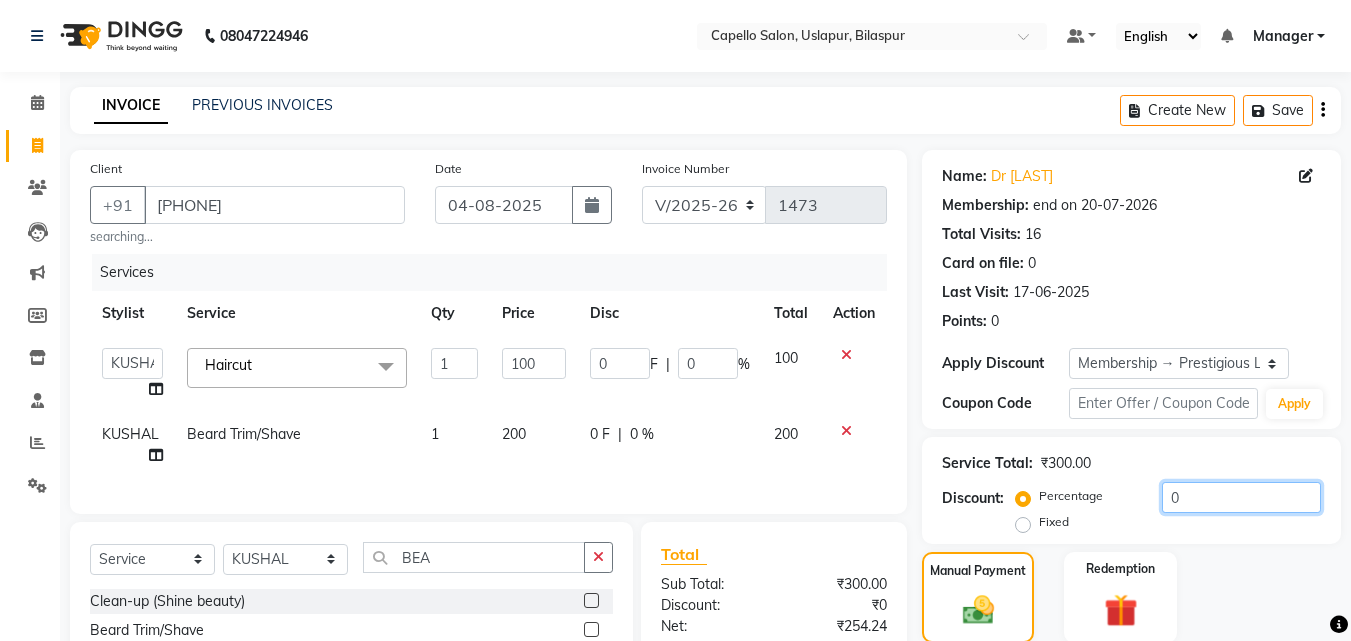 click on "0" 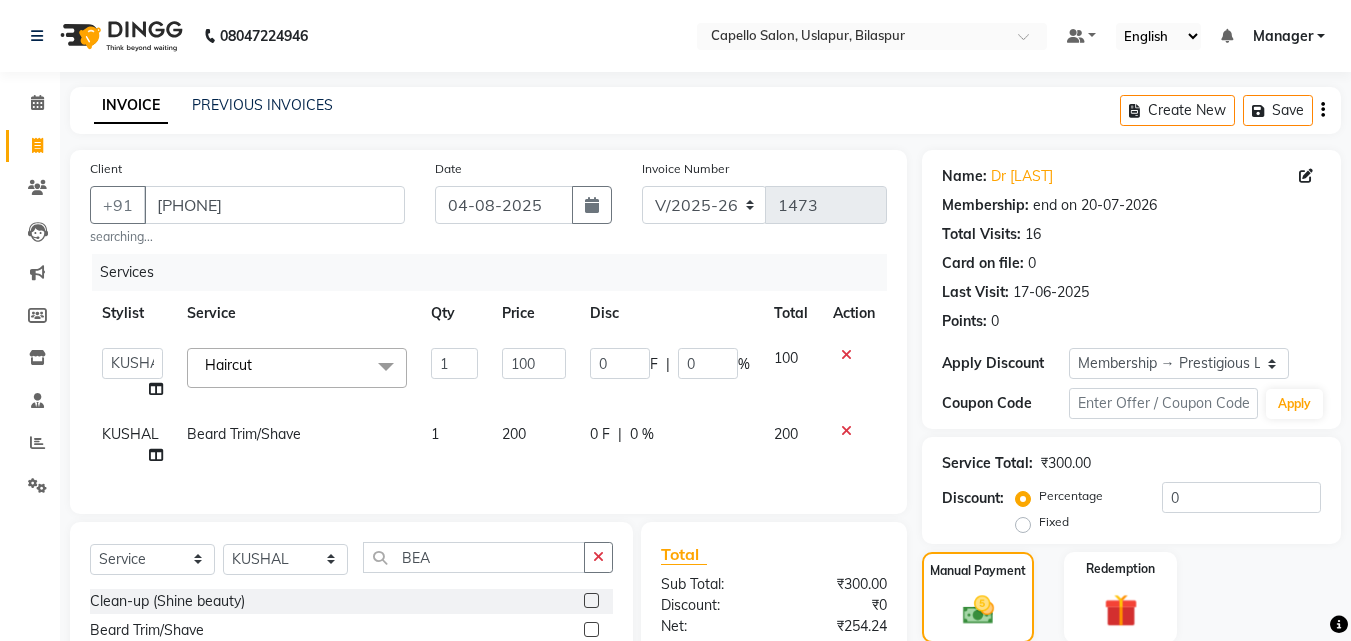 click on "100" 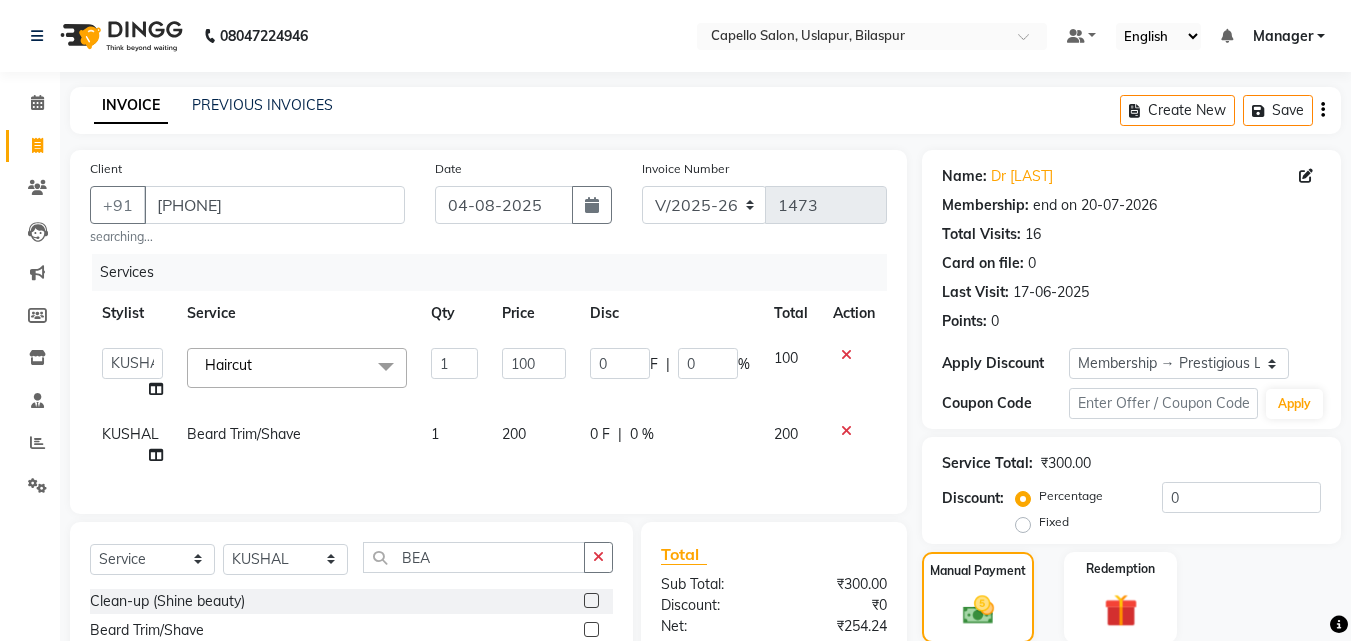 click on "0 F" 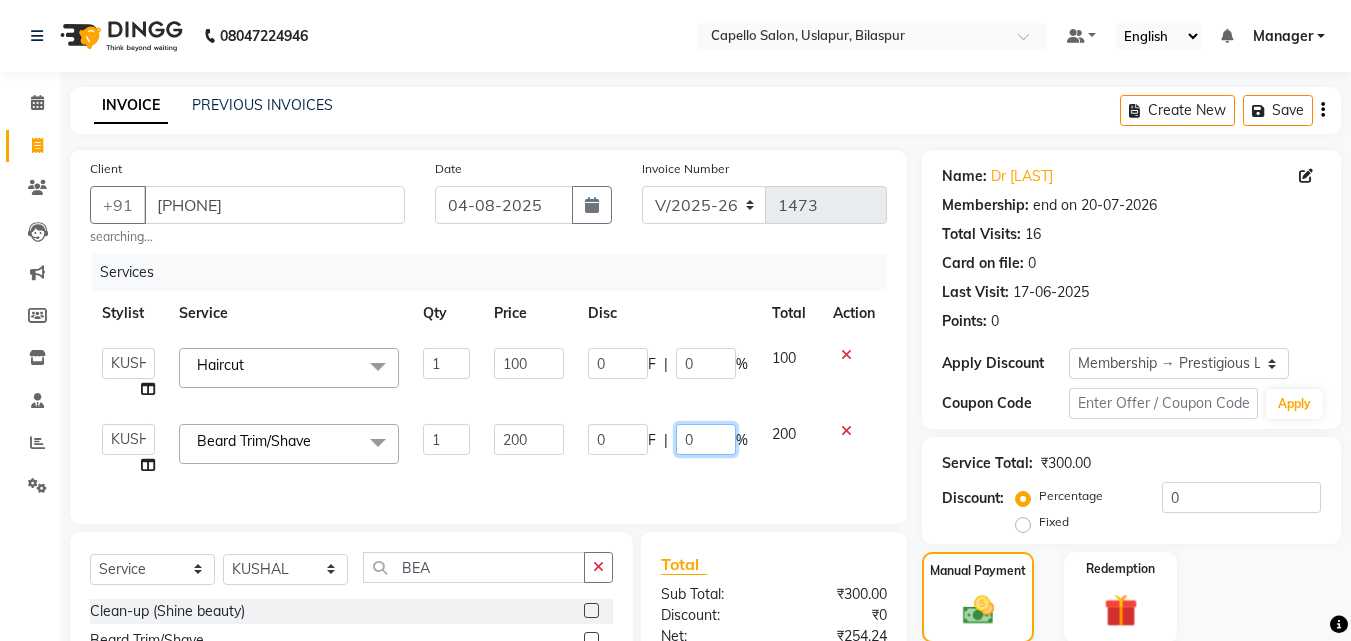 click on "0 F | 0 %" 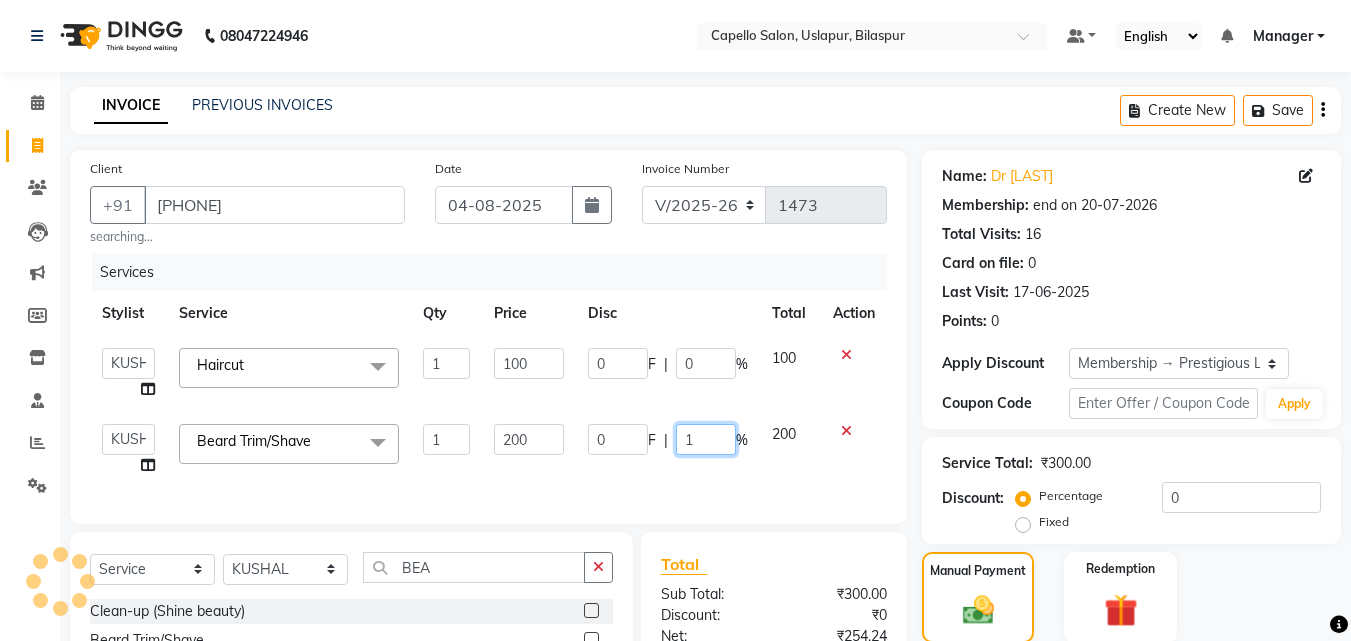 type on "15" 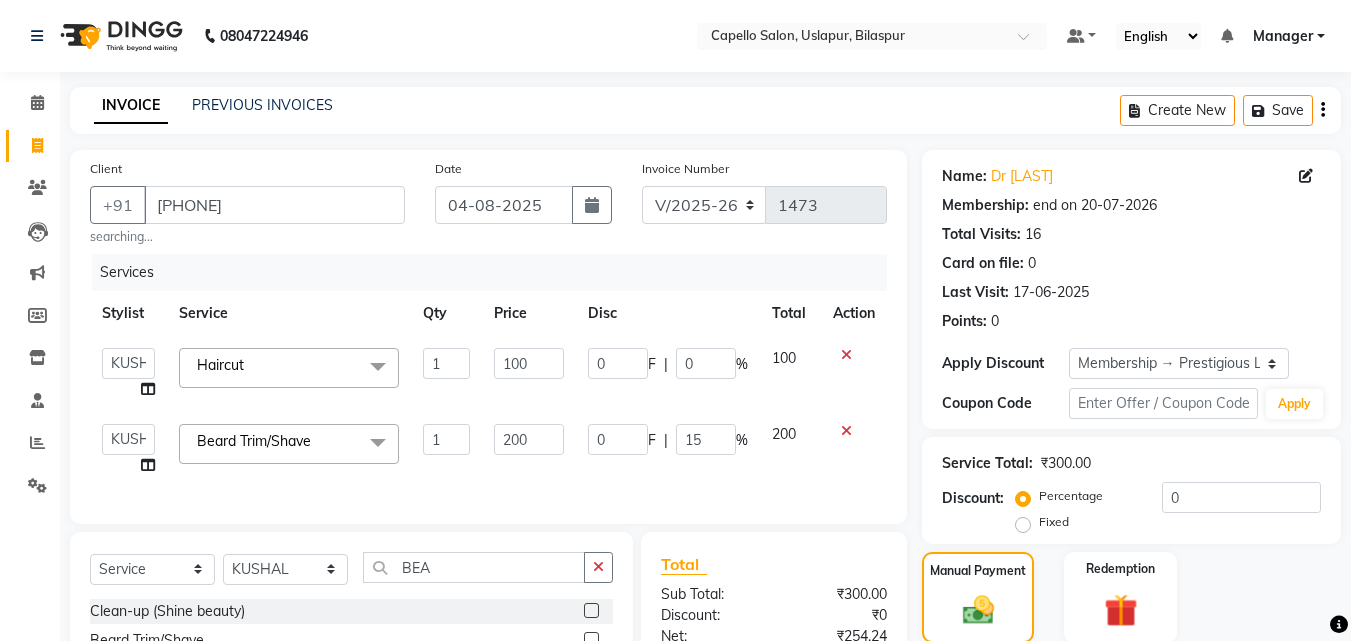 click on "Price" 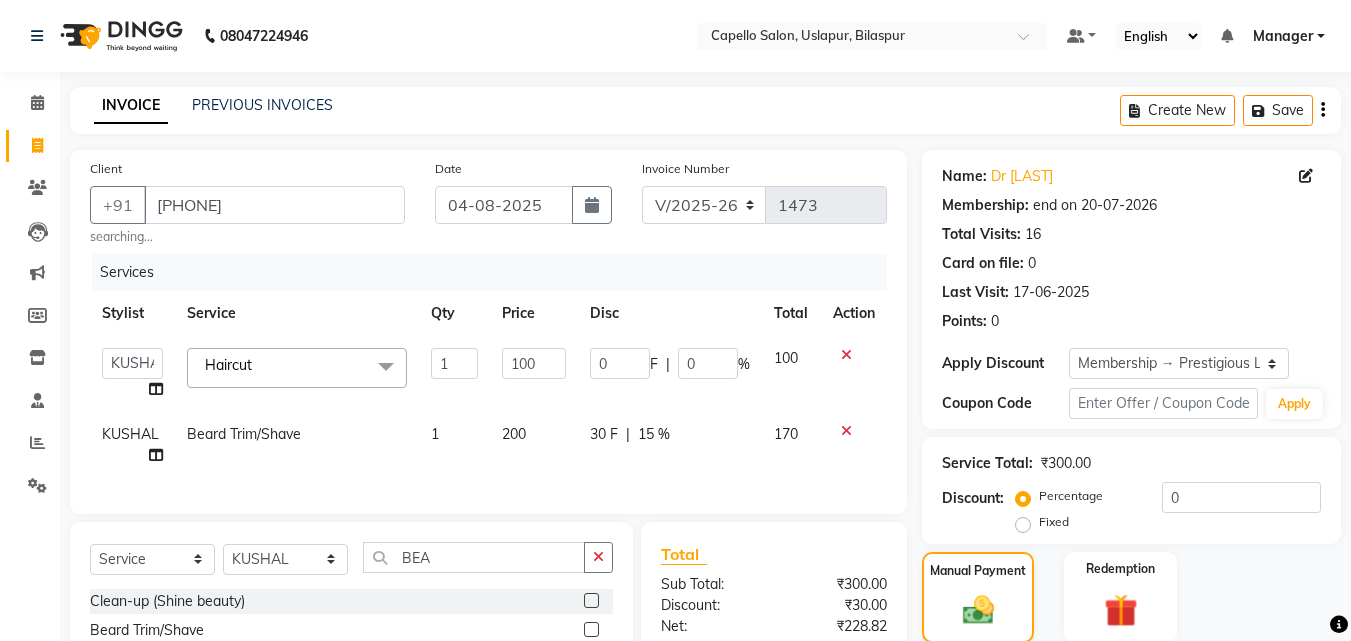 scroll, scrollTop: 314, scrollLeft: 0, axis: vertical 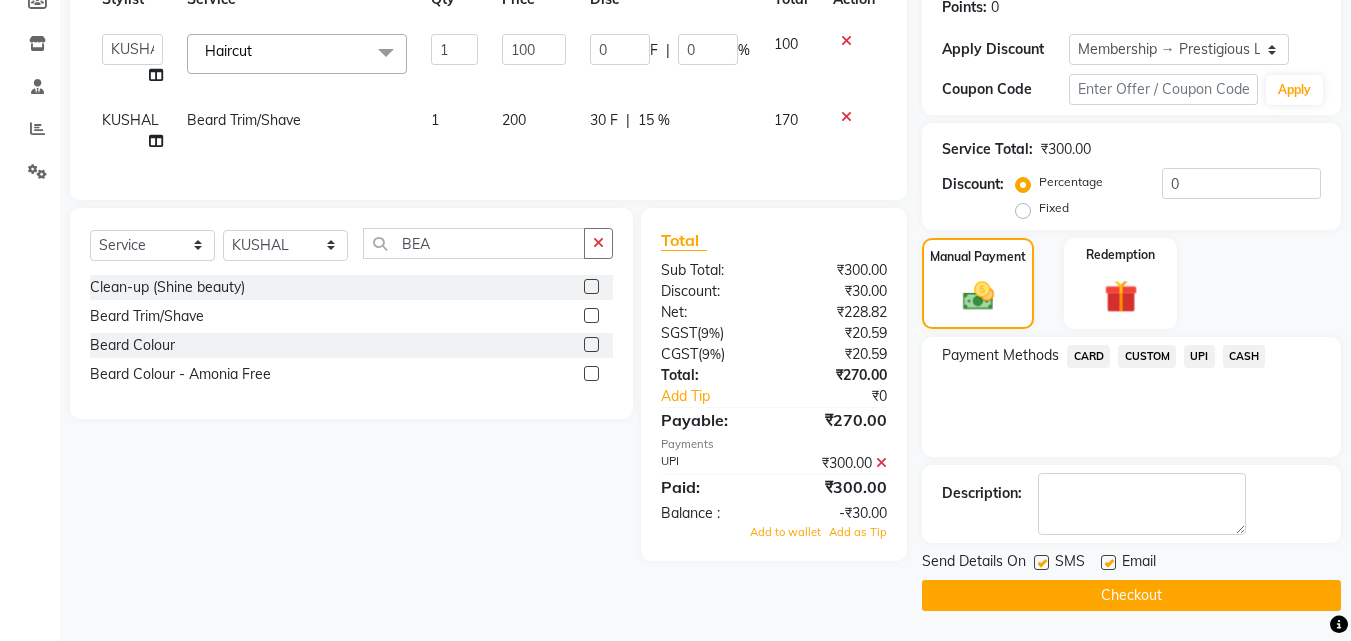 click 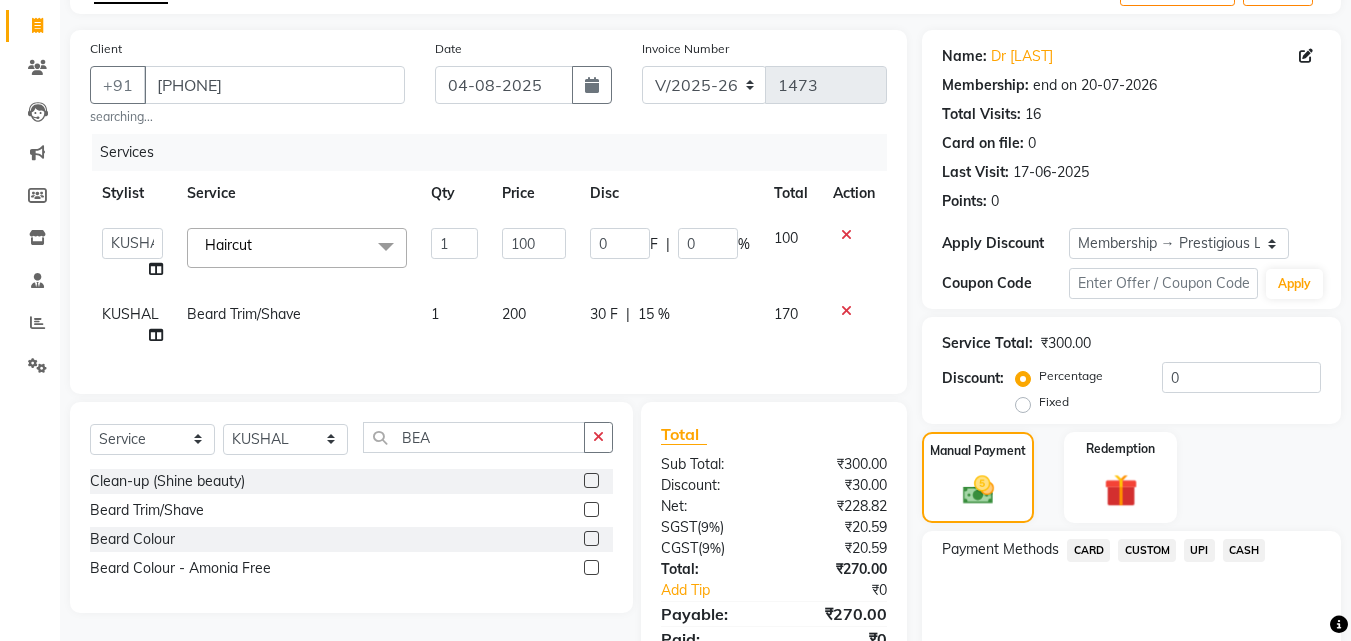 scroll, scrollTop: 220, scrollLeft: 0, axis: vertical 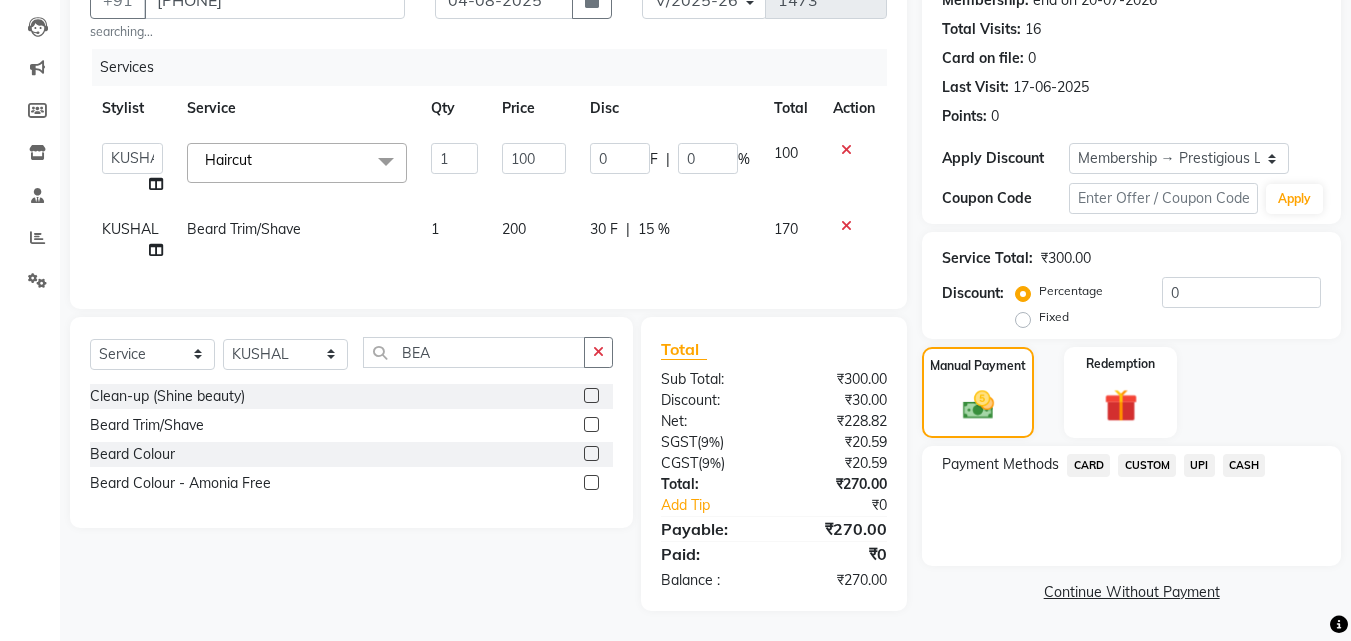 click on "UPI" 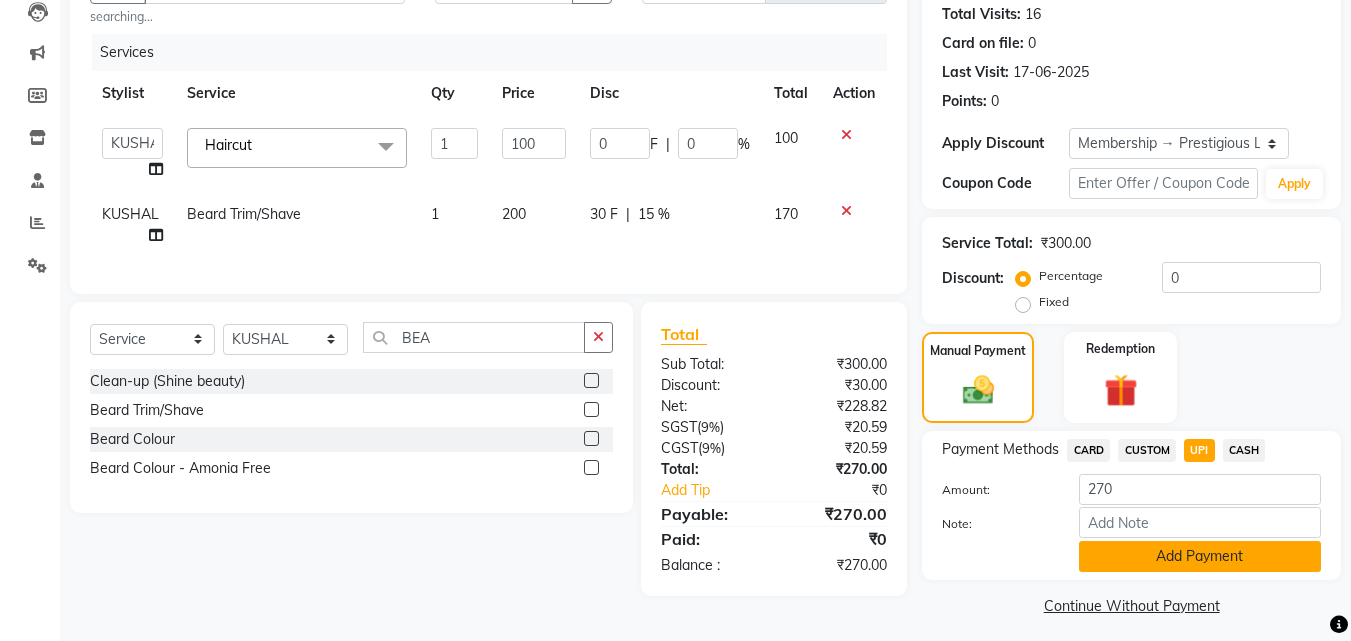 click on "Add Payment" 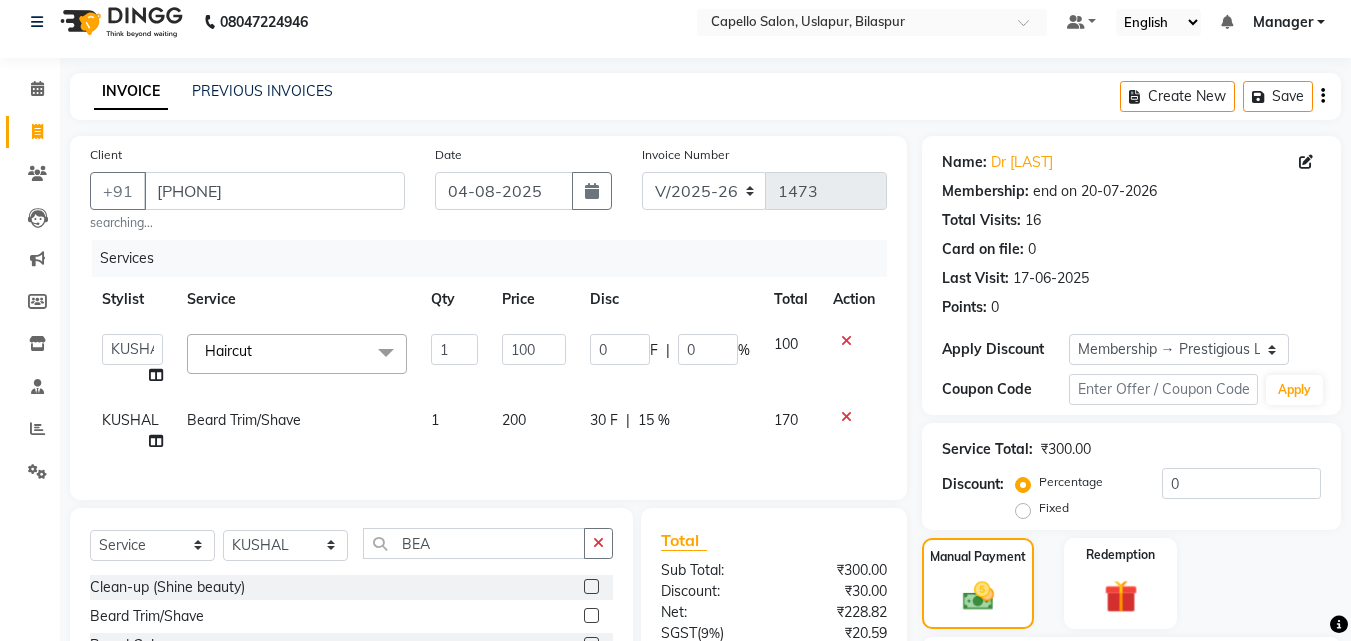 scroll, scrollTop: 314, scrollLeft: 0, axis: vertical 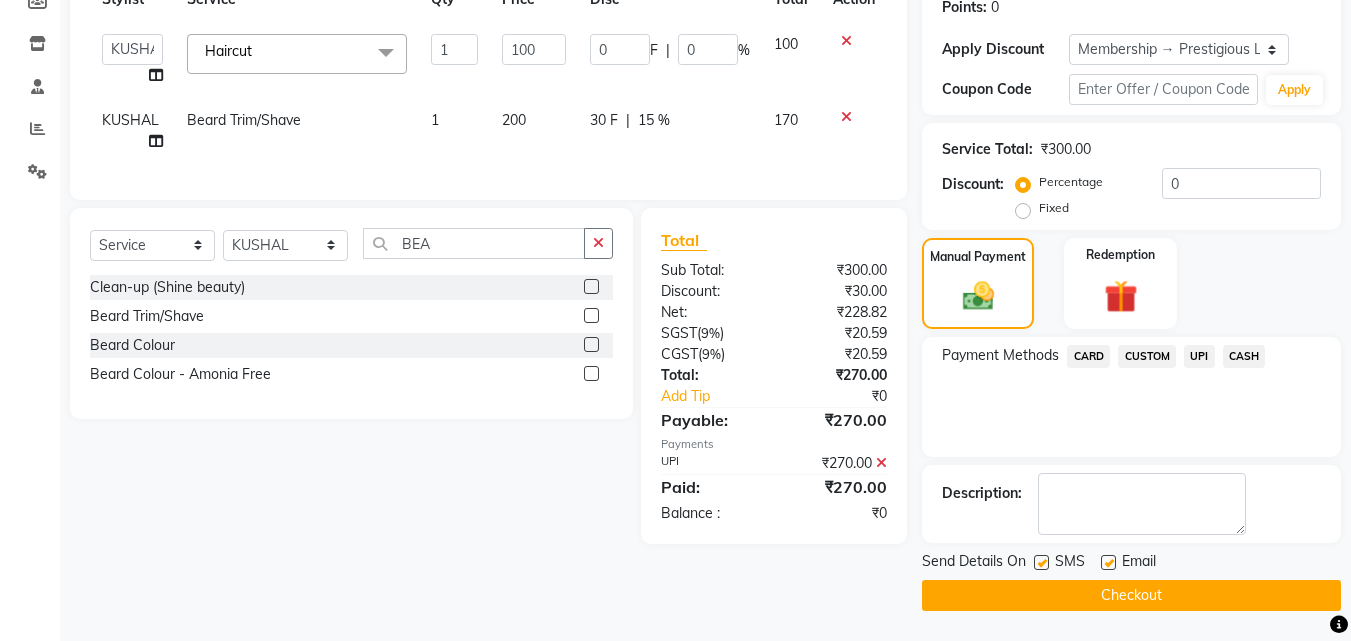click 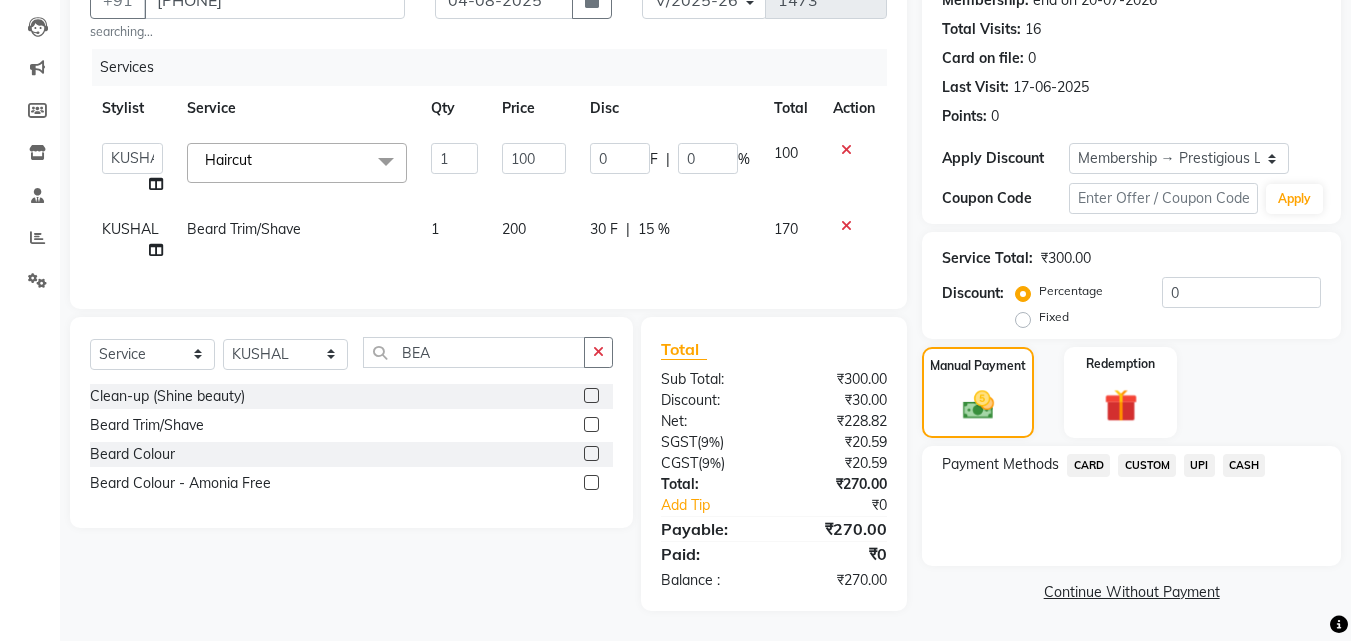 click on "UPI" 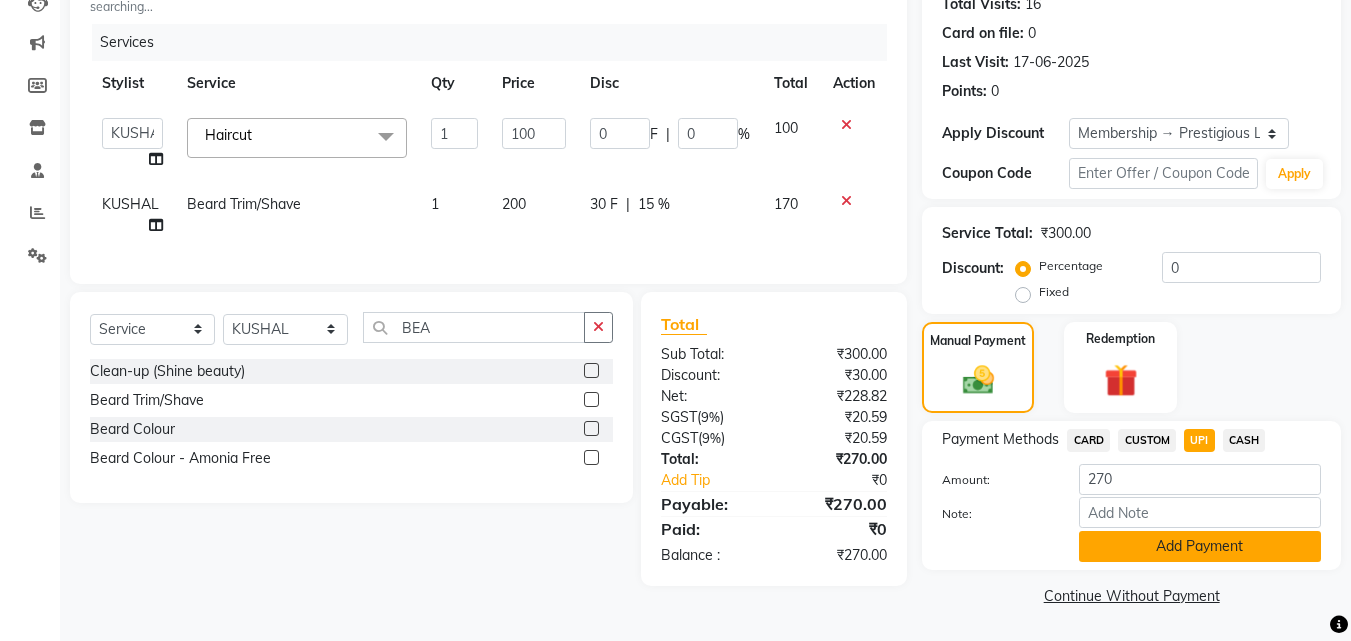 click on "Add Payment" 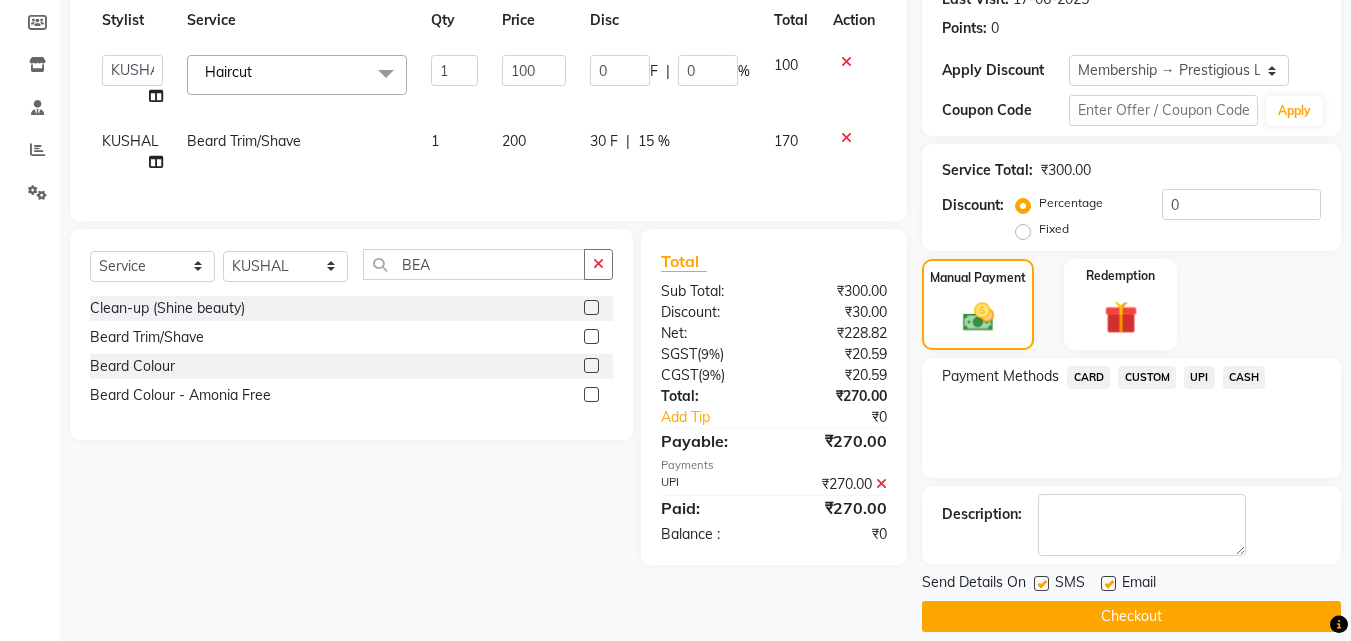 scroll, scrollTop: 314, scrollLeft: 0, axis: vertical 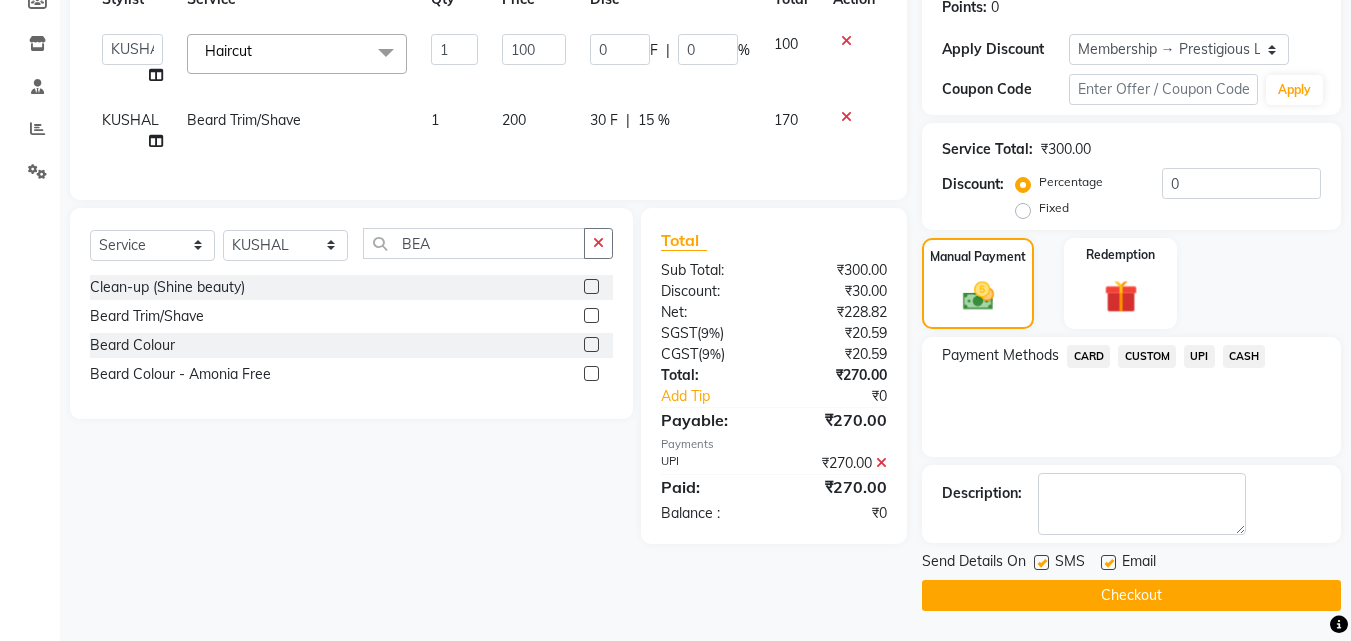 click on "Checkout" 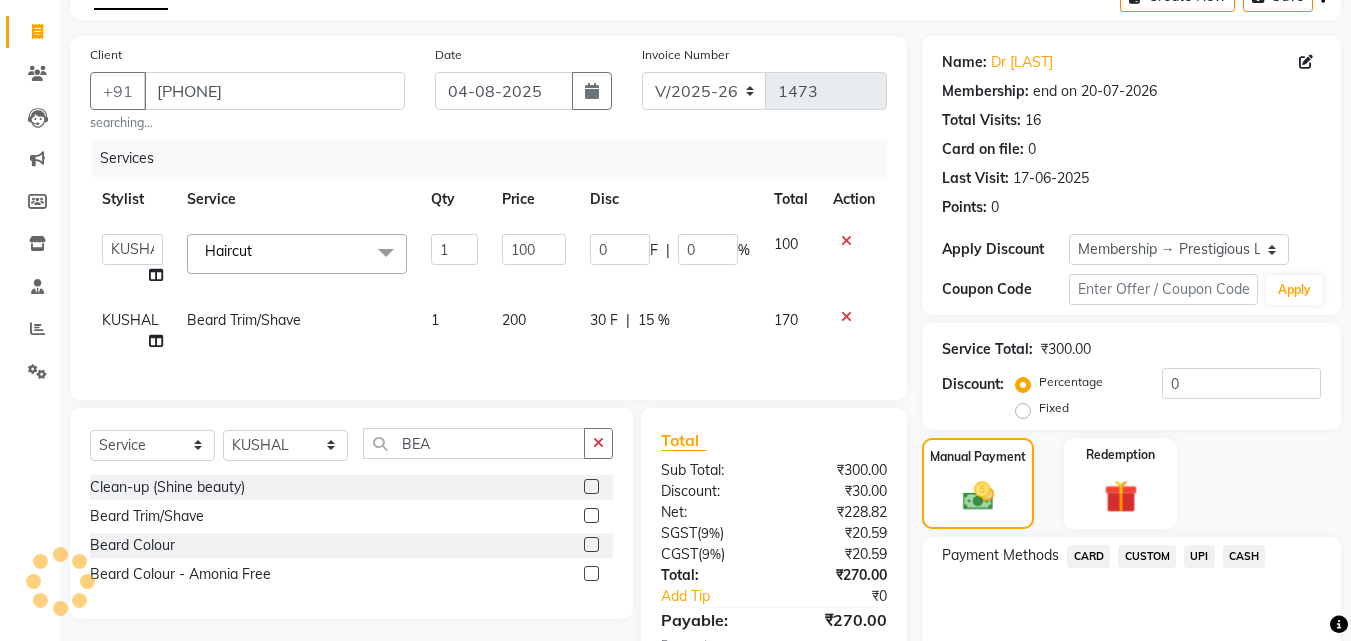 scroll, scrollTop: 41, scrollLeft: 0, axis: vertical 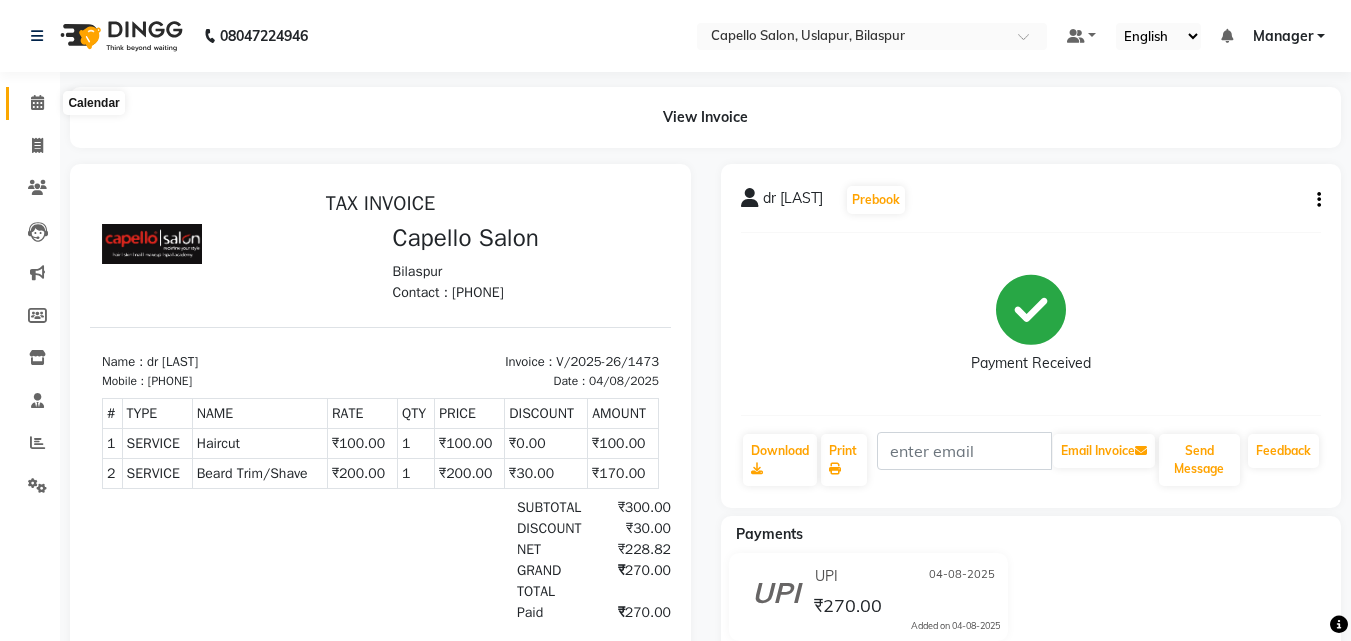click 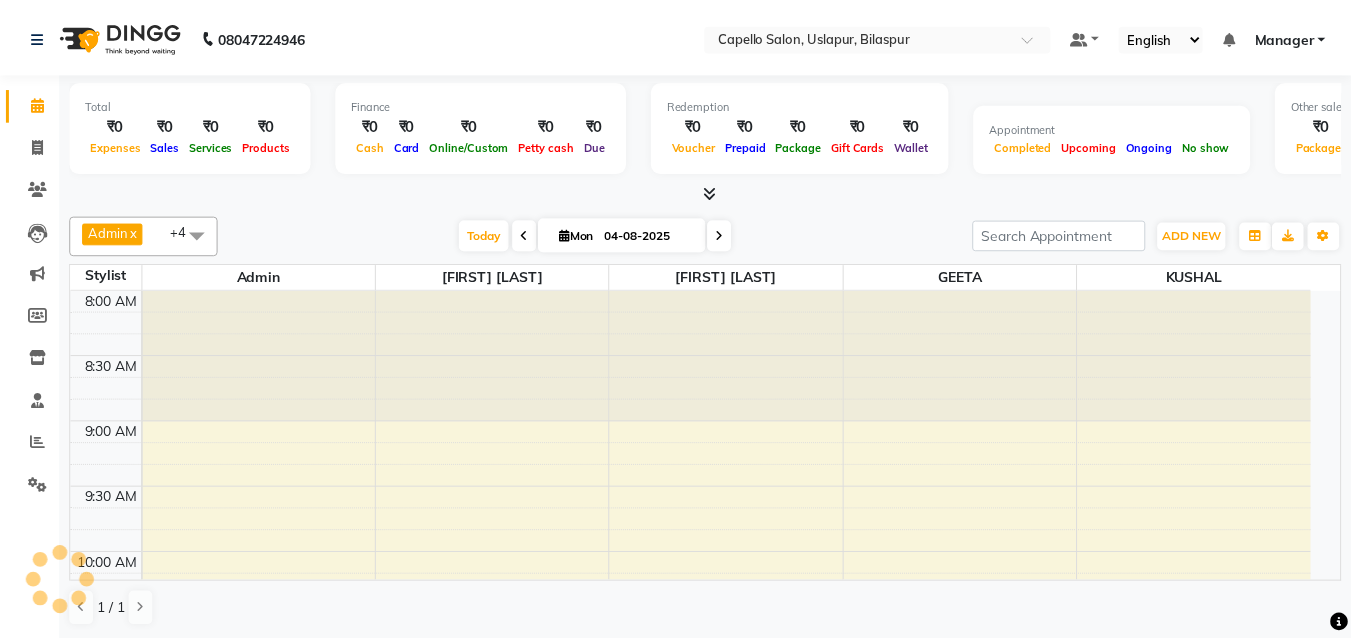 scroll, scrollTop: 0, scrollLeft: 0, axis: both 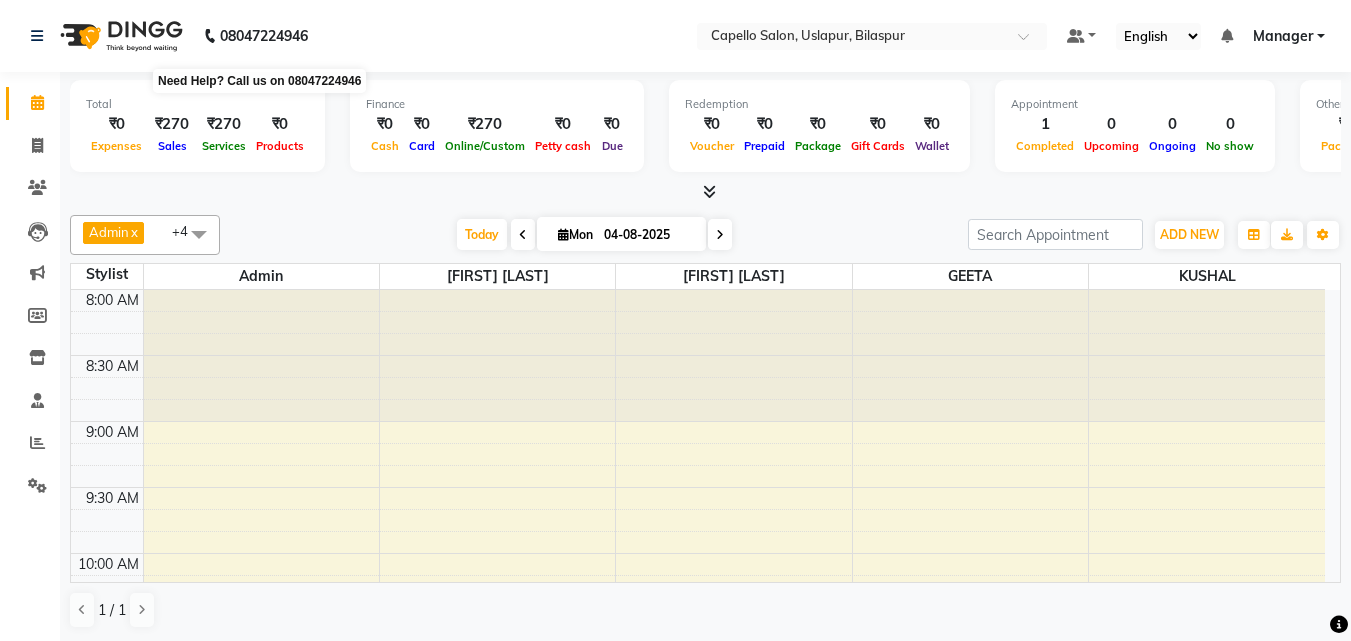 click on "[PHONE] Select Location × Capello Salon, [CITY], [CITY] Default Panel My Panel English ENGLISH Español العربية मराठी हिंदी ગુજરાતી தமிழ் 中文 Notifications nothing to show Manager Manage Profile Change Password Sign out Version:3.16.0" 